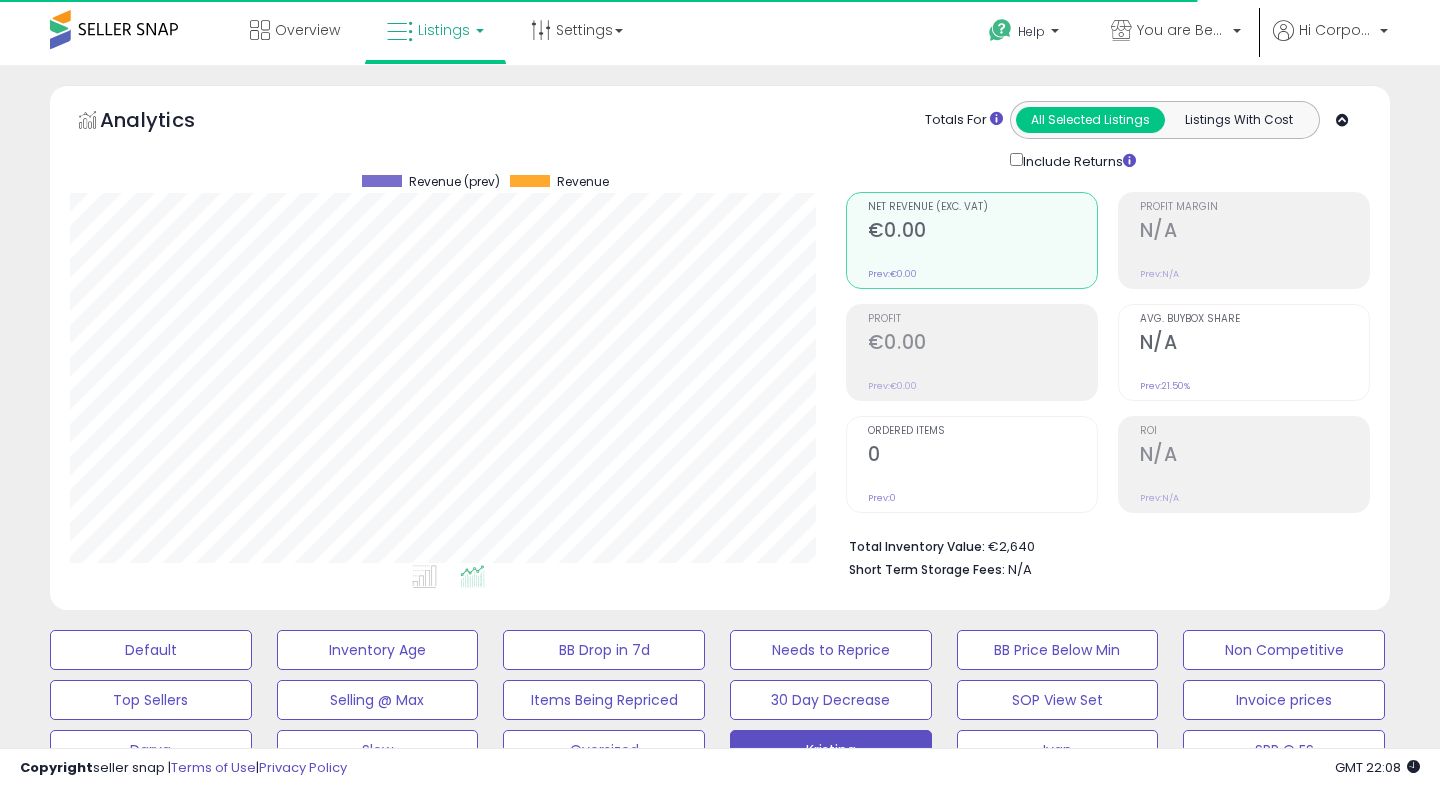 scroll, scrollTop: 728, scrollLeft: 0, axis: vertical 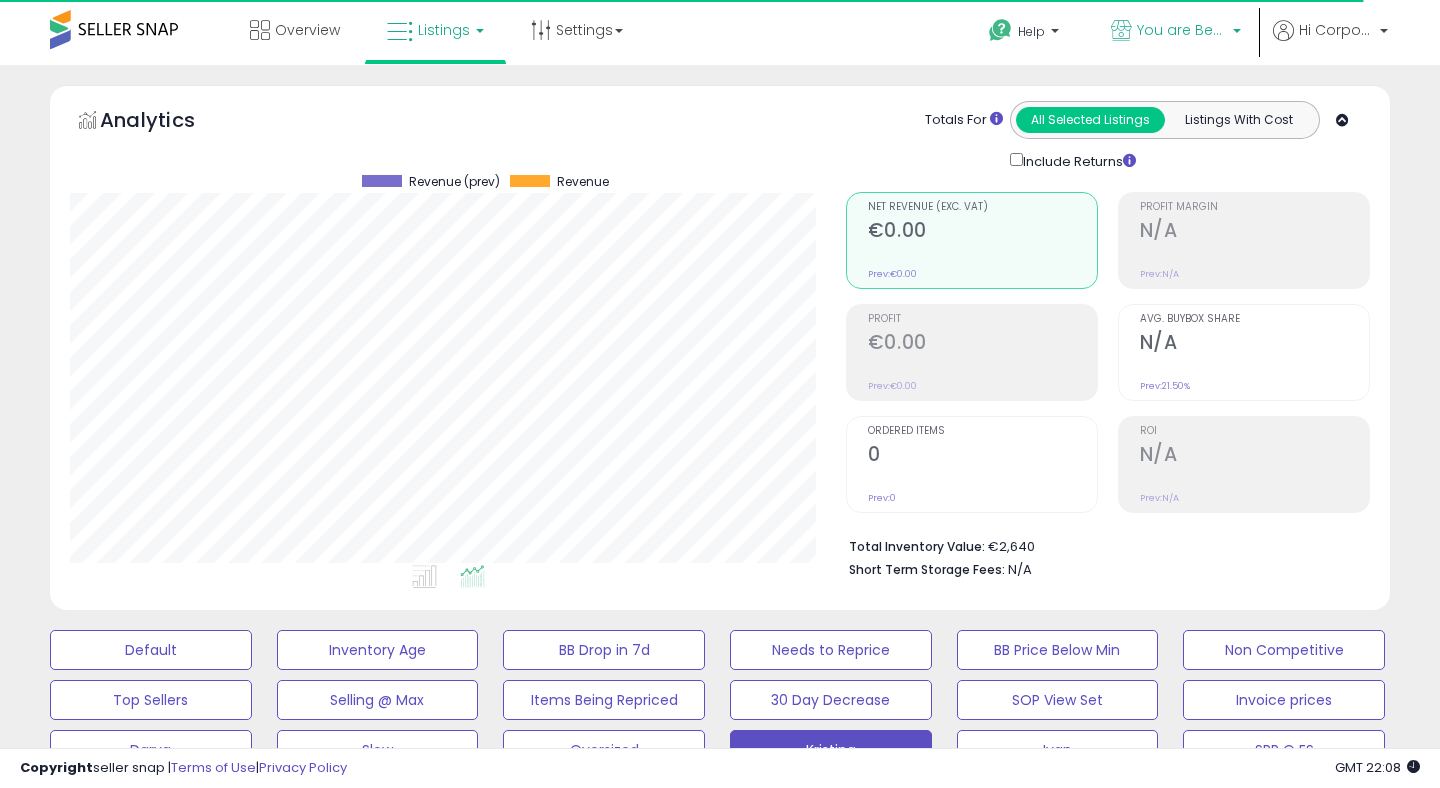 click on "You are Beautiful (IT)" at bounding box center [1176, 32] 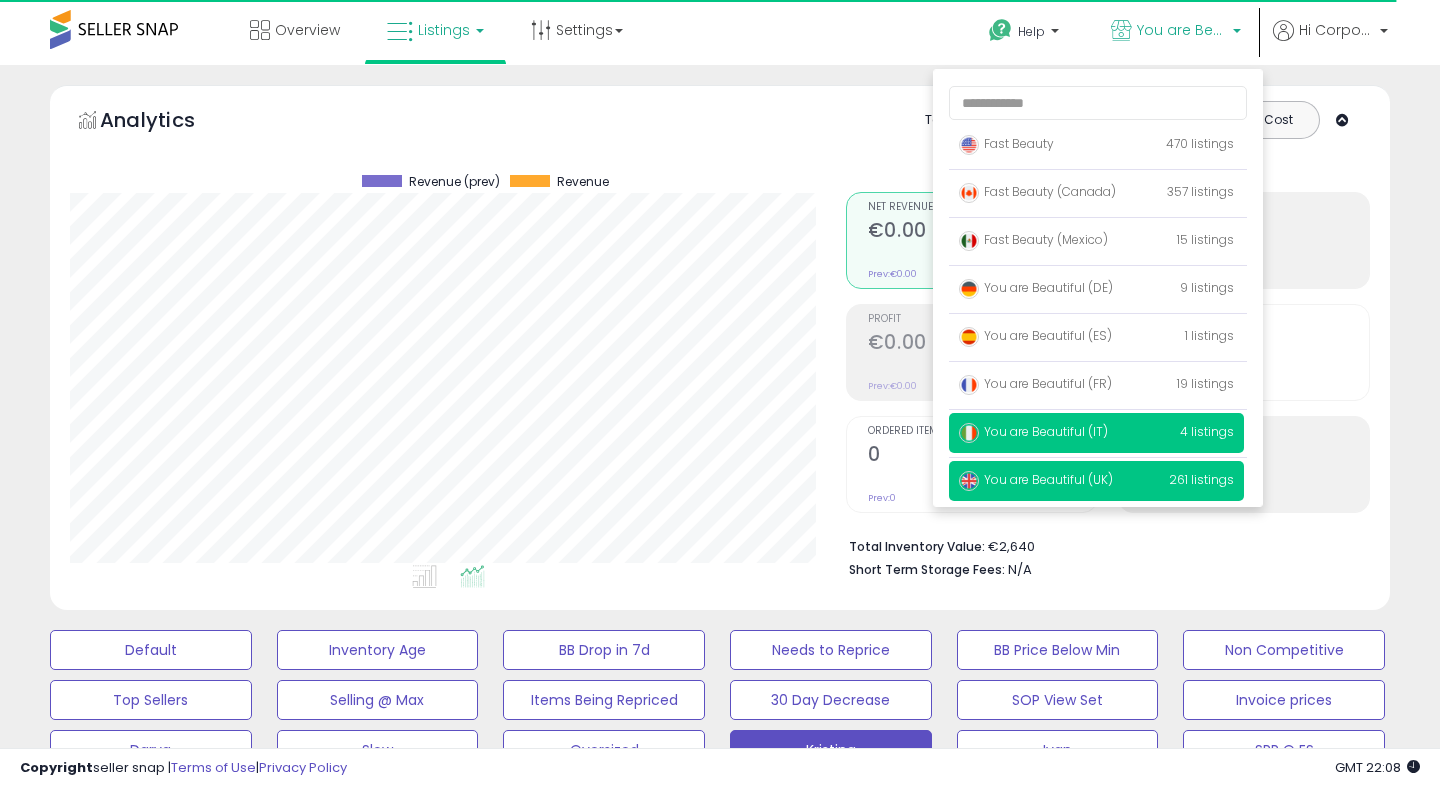 click on "You are Beautiful (UK)
261
listings" at bounding box center [1096, 481] 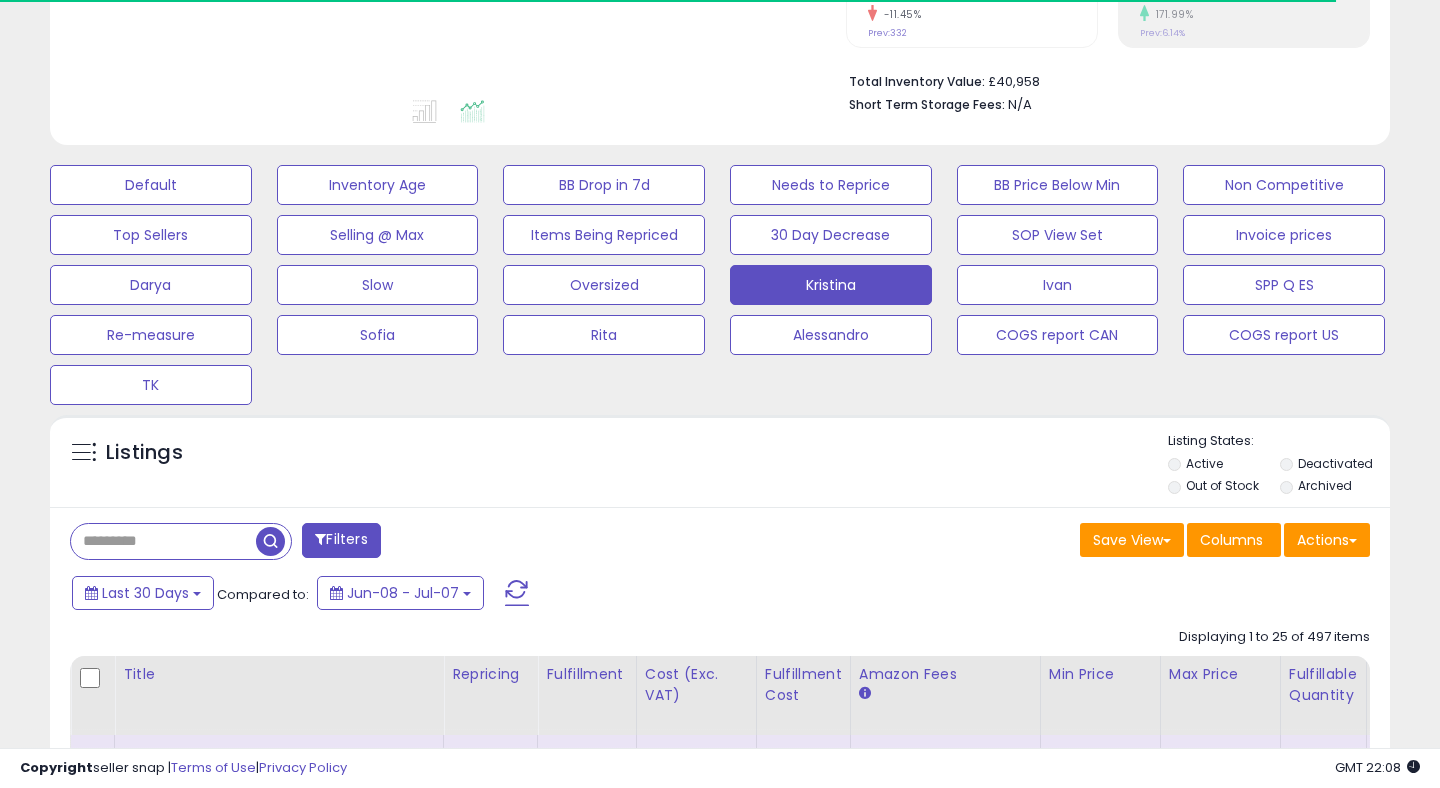 scroll, scrollTop: 469, scrollLeft: 0, axis: vertical 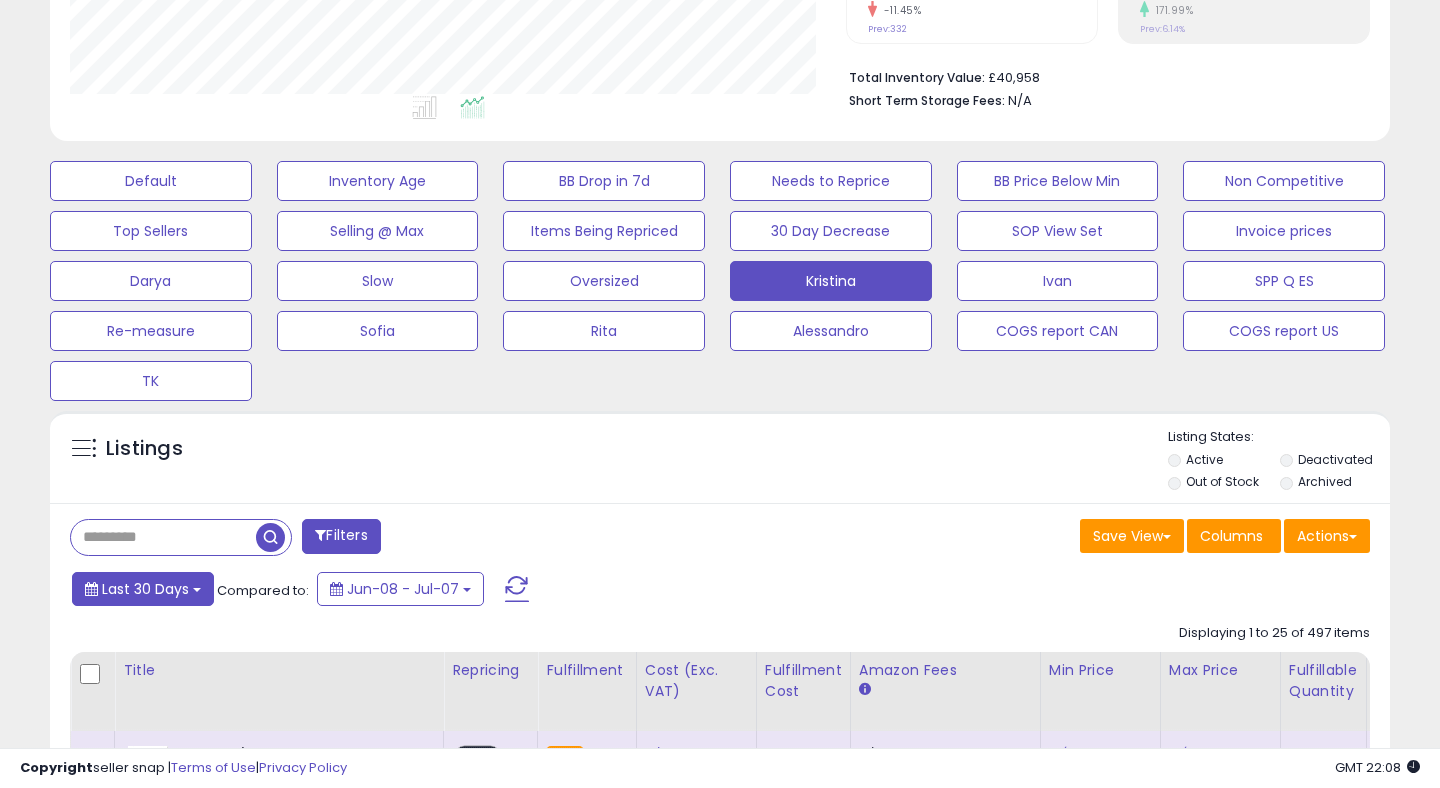 click on "Last 30 Days" at bounding box center (145, 589) 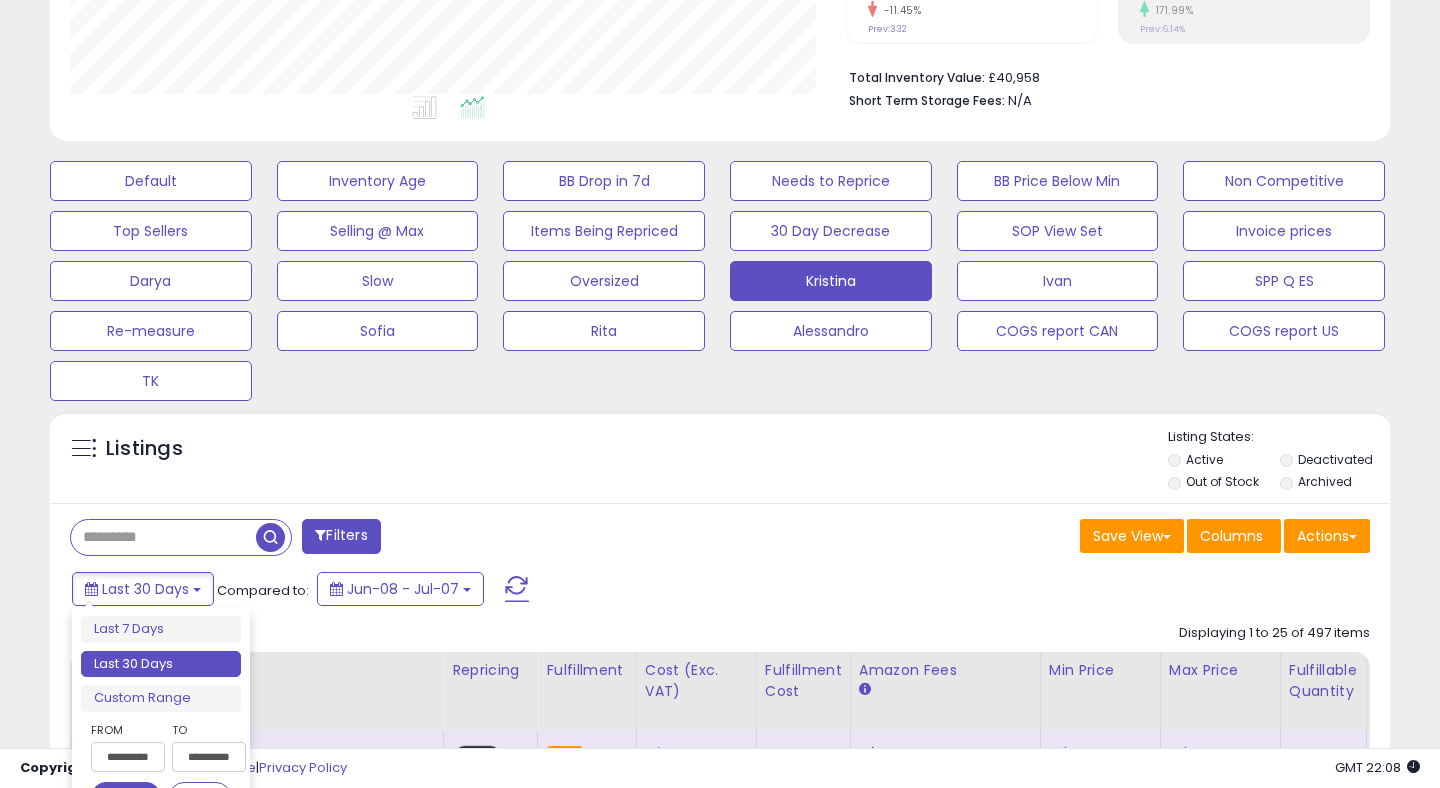 click on "**********" at bounding box center [128, 757] 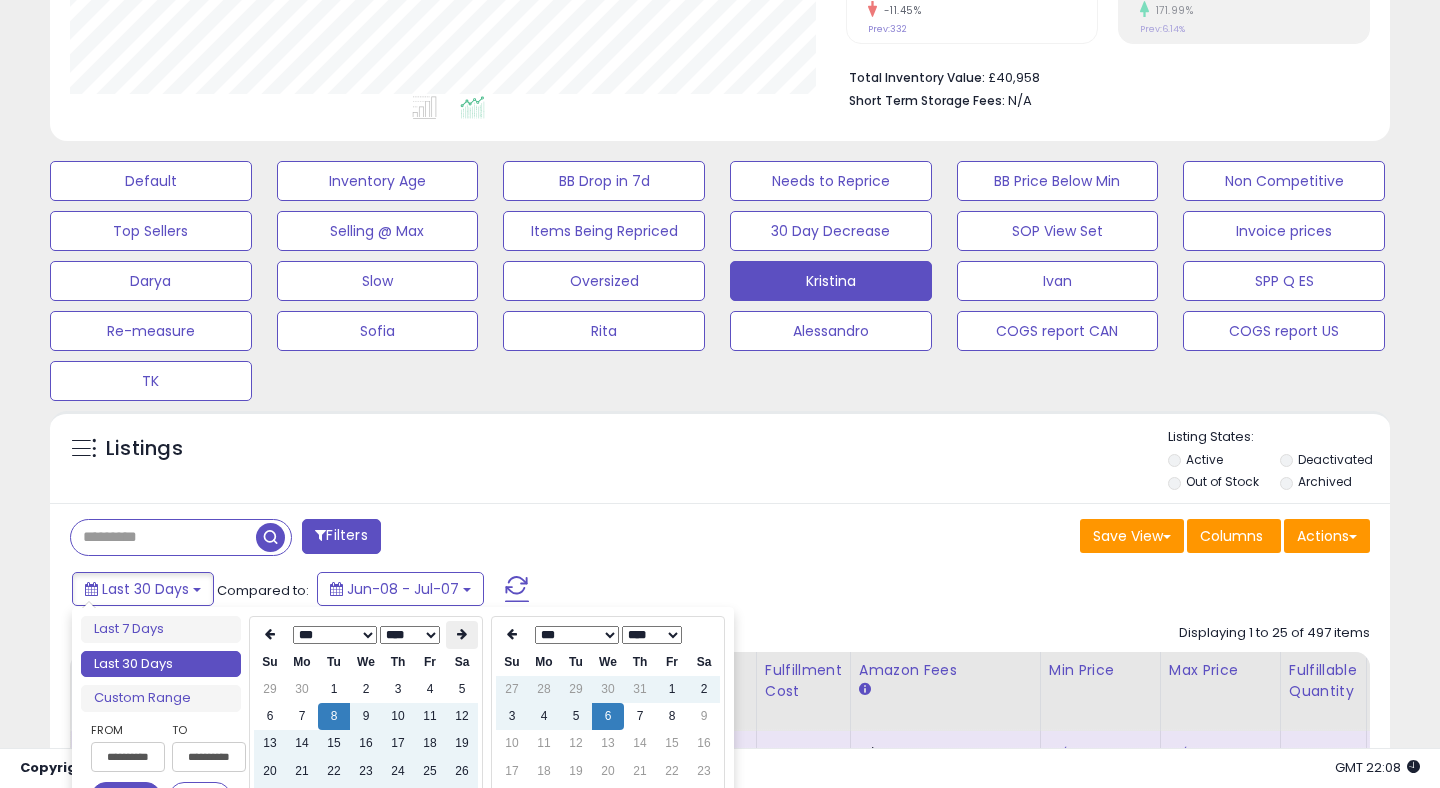 click at bounding box center (462, 635) 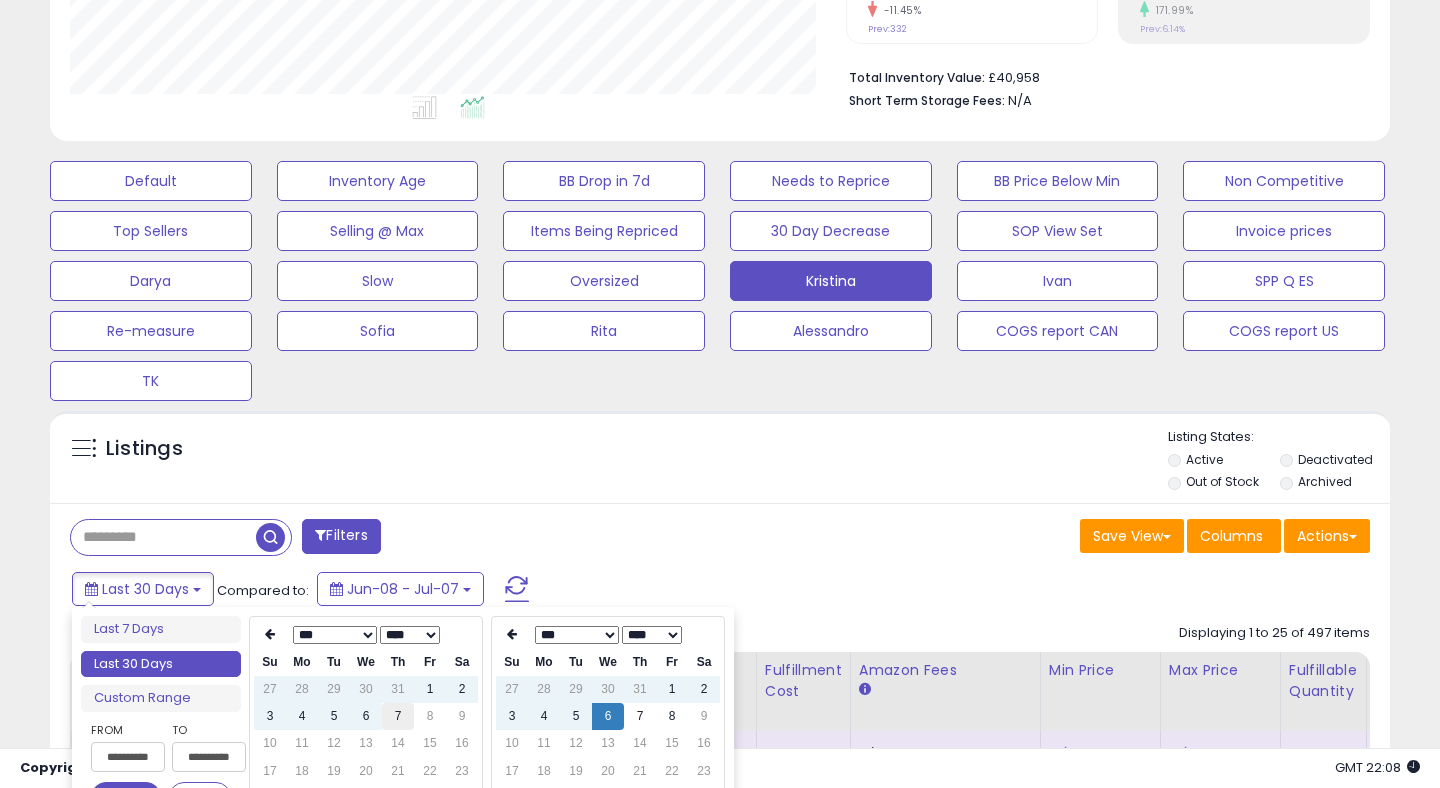 type on "**********" 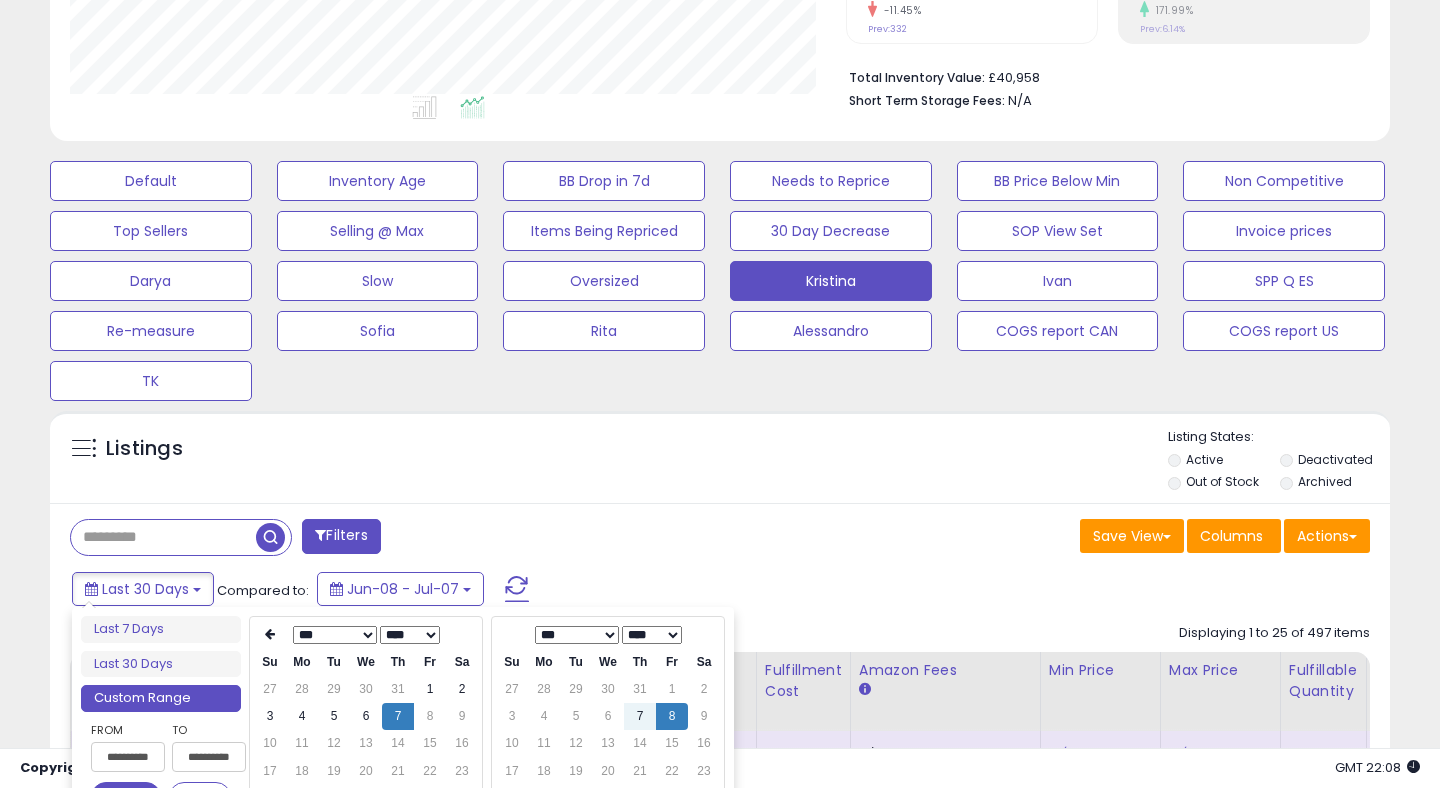 type on "**********" 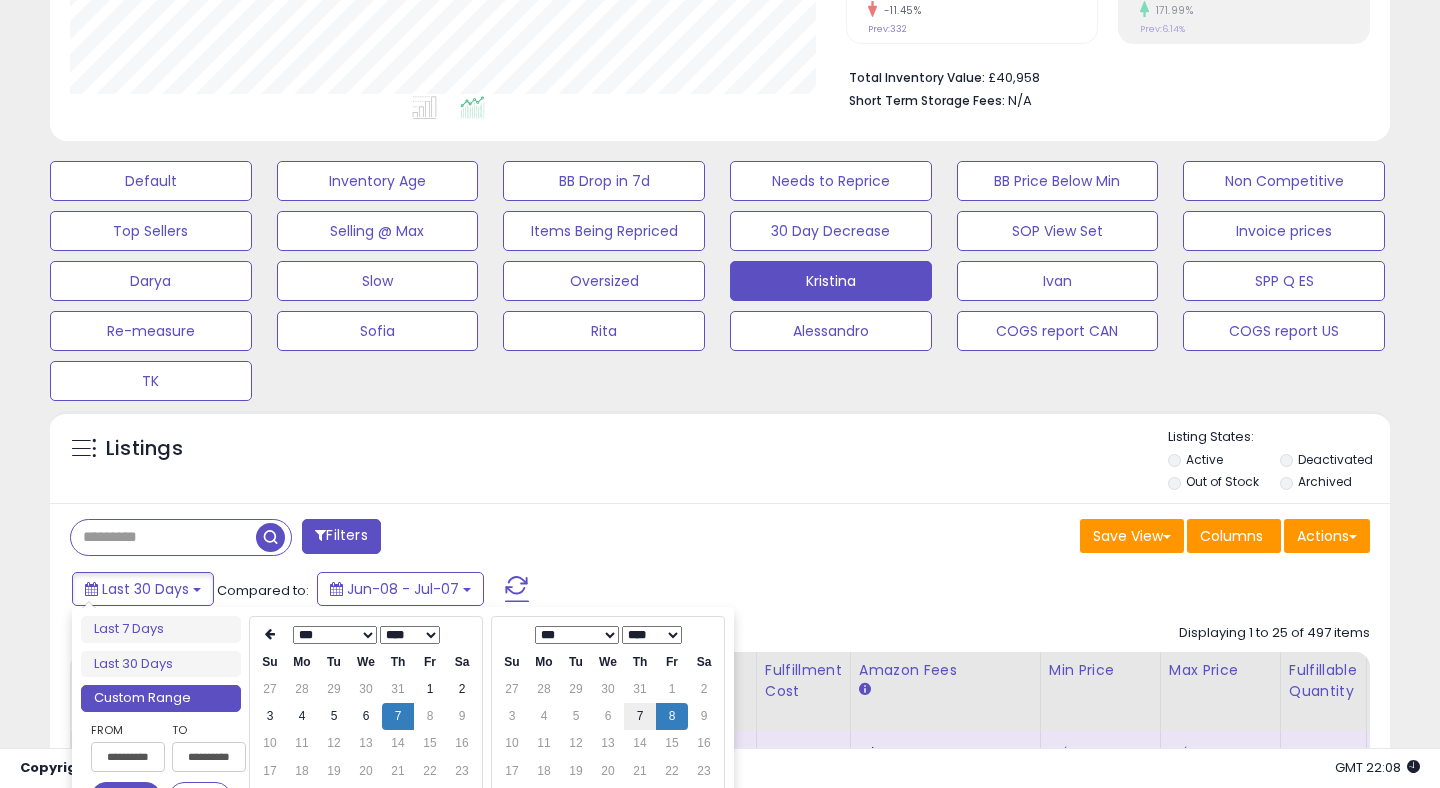 type on "**********" 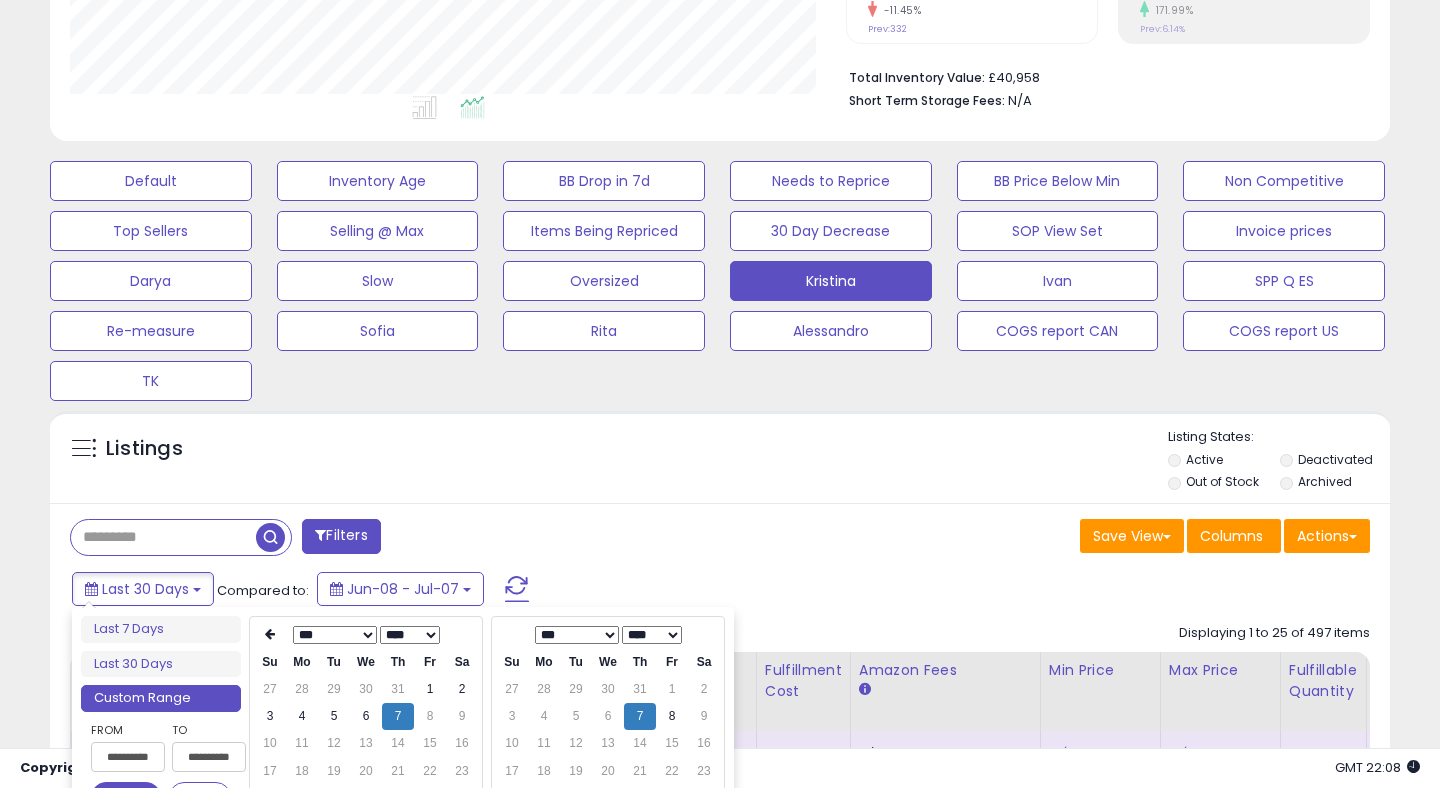 type on "**********" 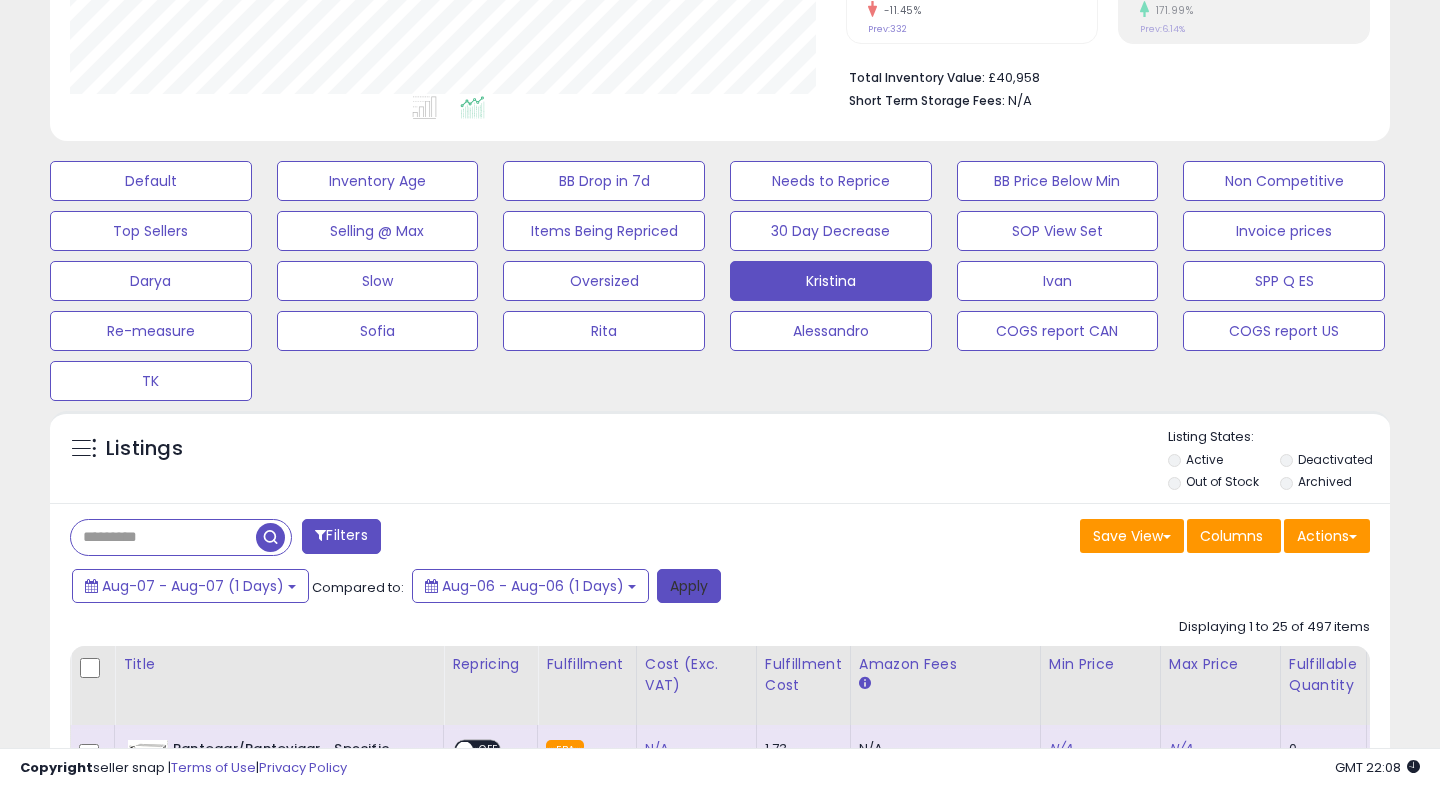 click on "Apply" at bounding box center [689, 586] 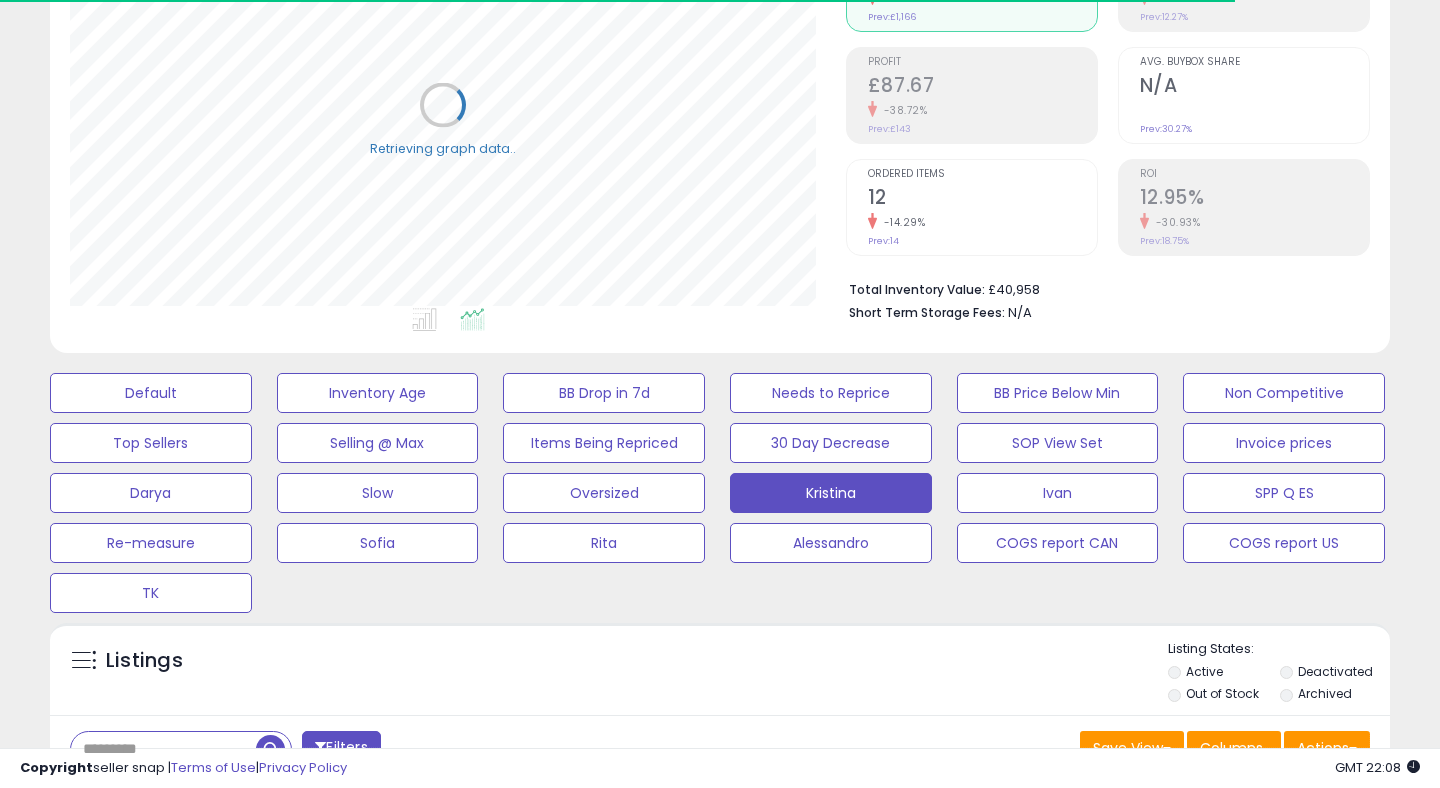scroll, scrollTop: 0, scrollLeft: 0, axis: both 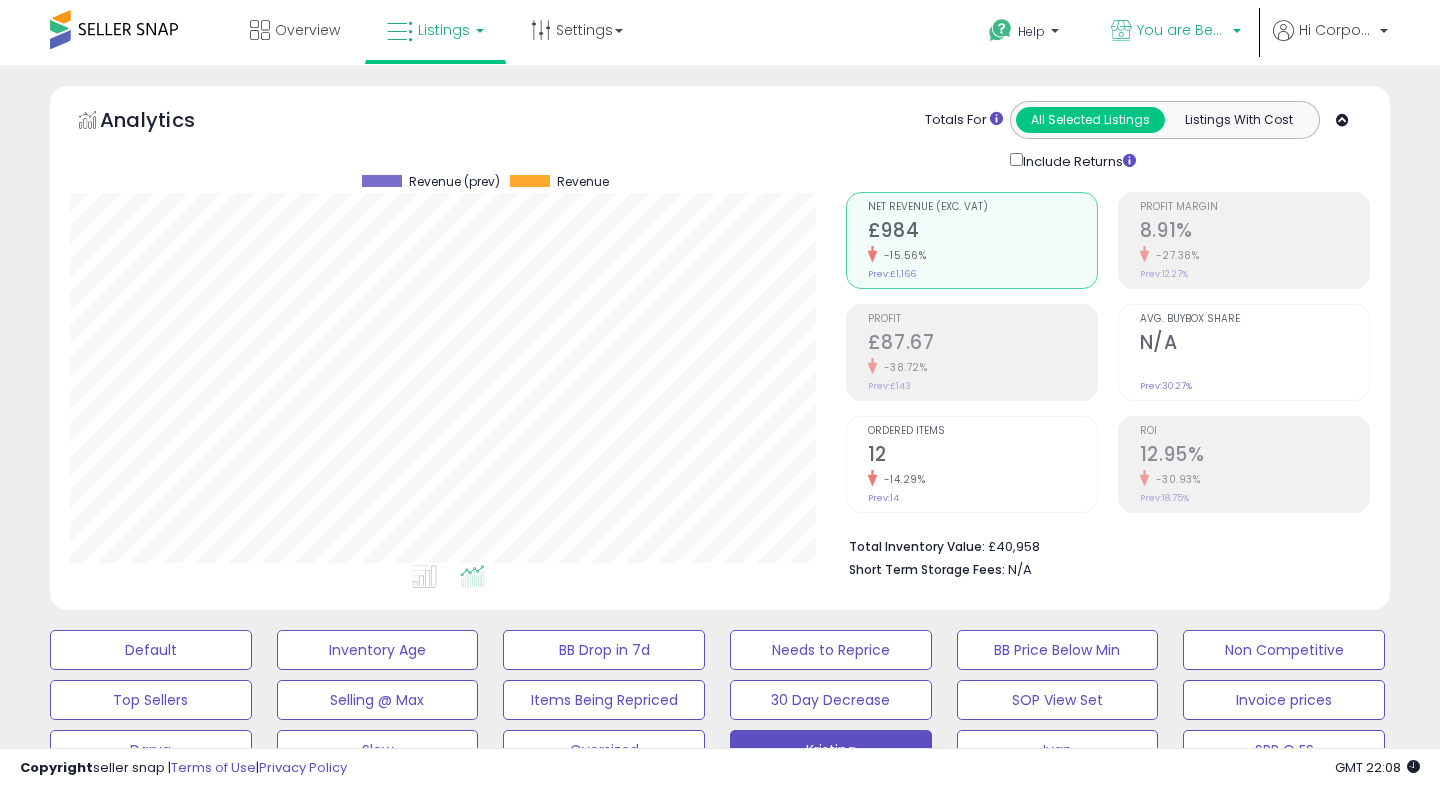 click on "You are Beautiful (UK)" at bounding box center [1182, 30] 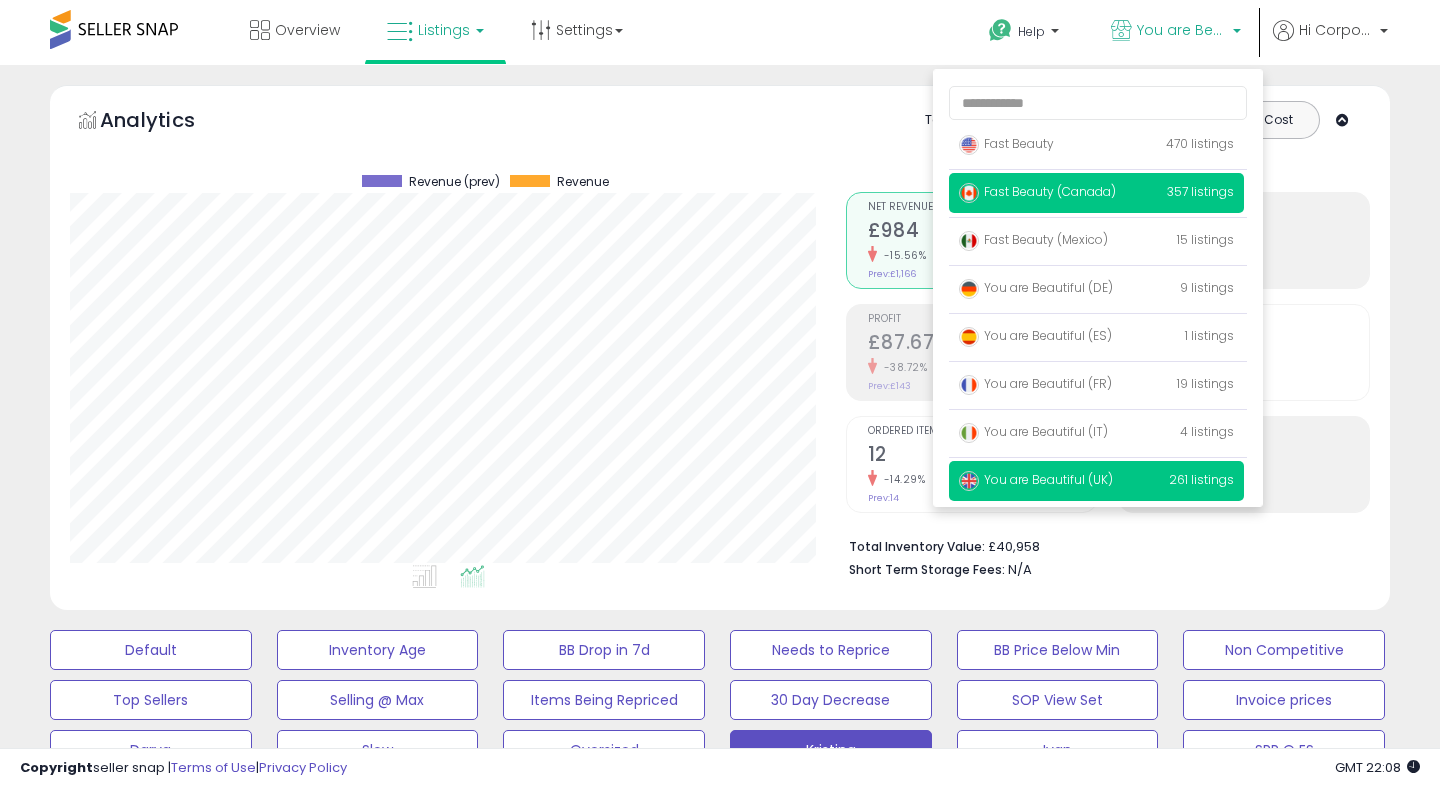 click on "Fast Beauty (Canada)" at bounding box center [1037, 191] 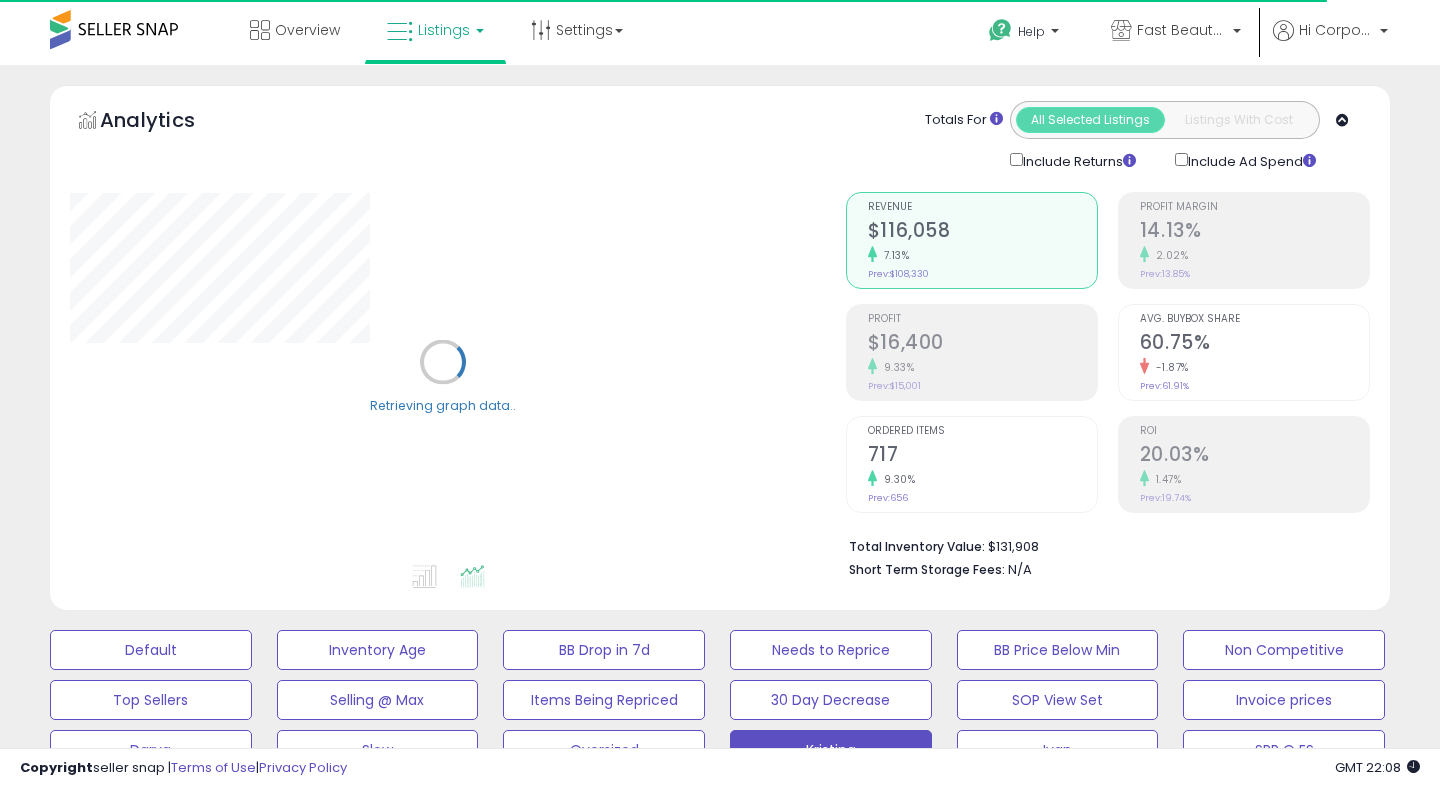 scroll, scrollTop: 19, scrollLeft: 0, axis: vertical 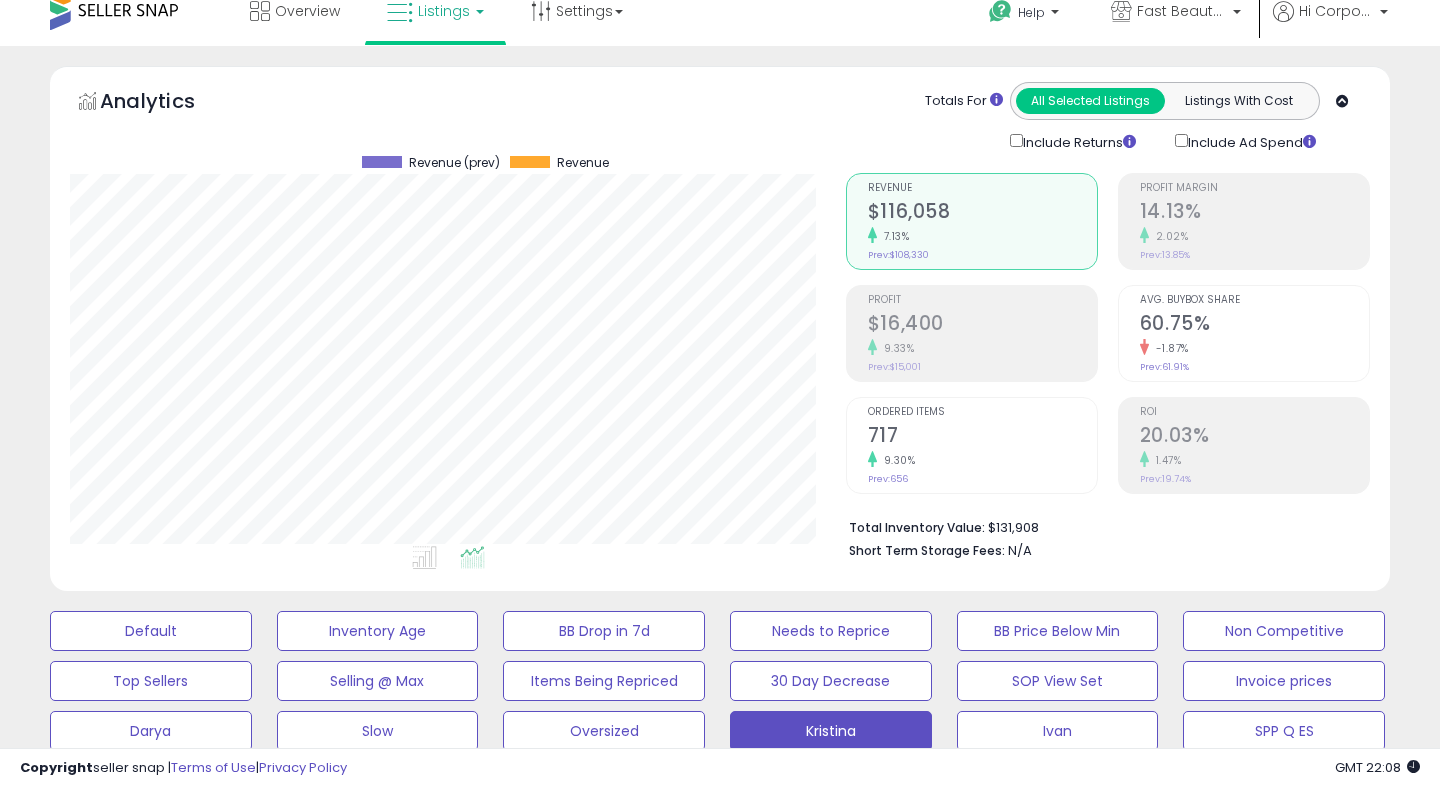 click on "9.33%" at bounding box center [982, 348] 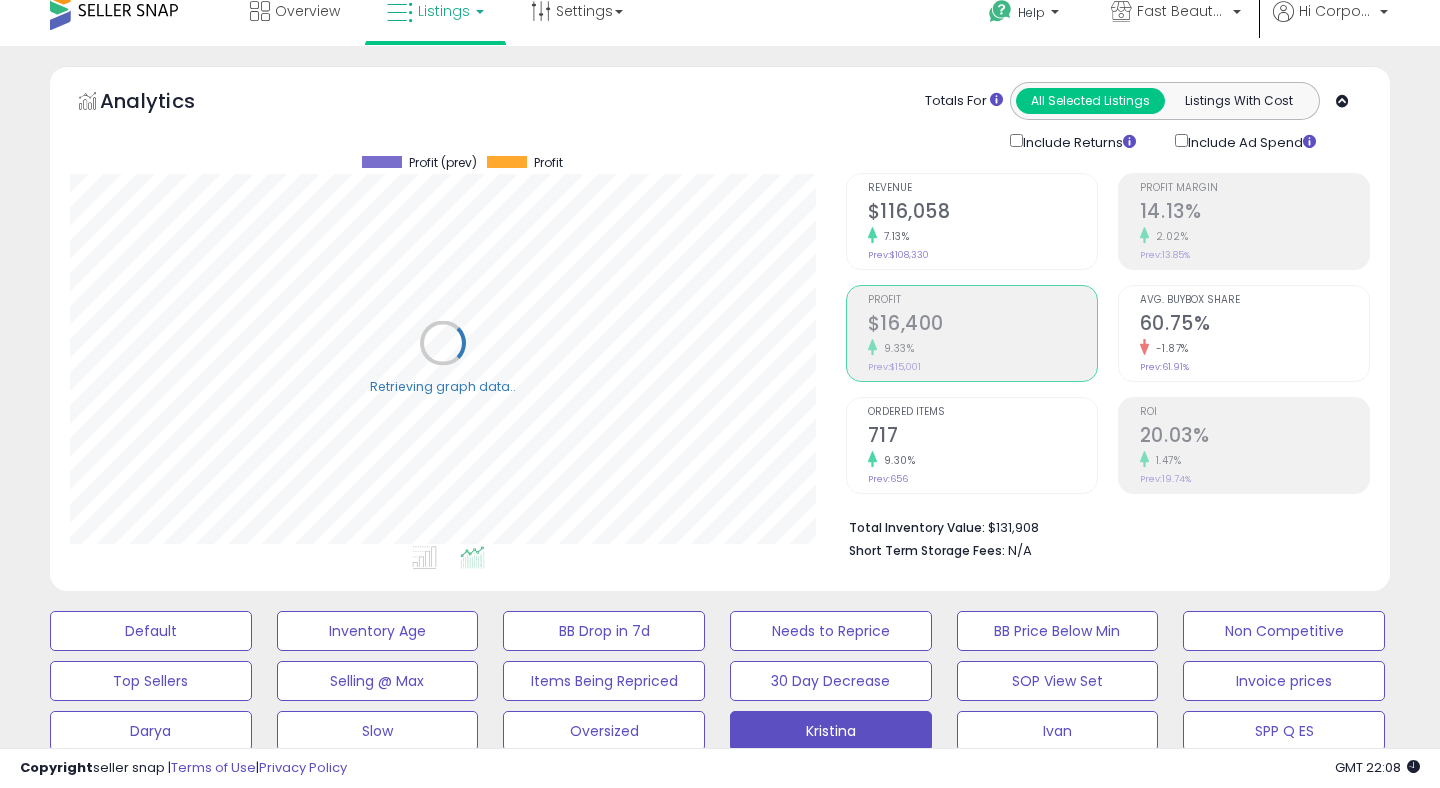 scroll, scrollTop: 999590, scrollLeft: 999224, axis: both 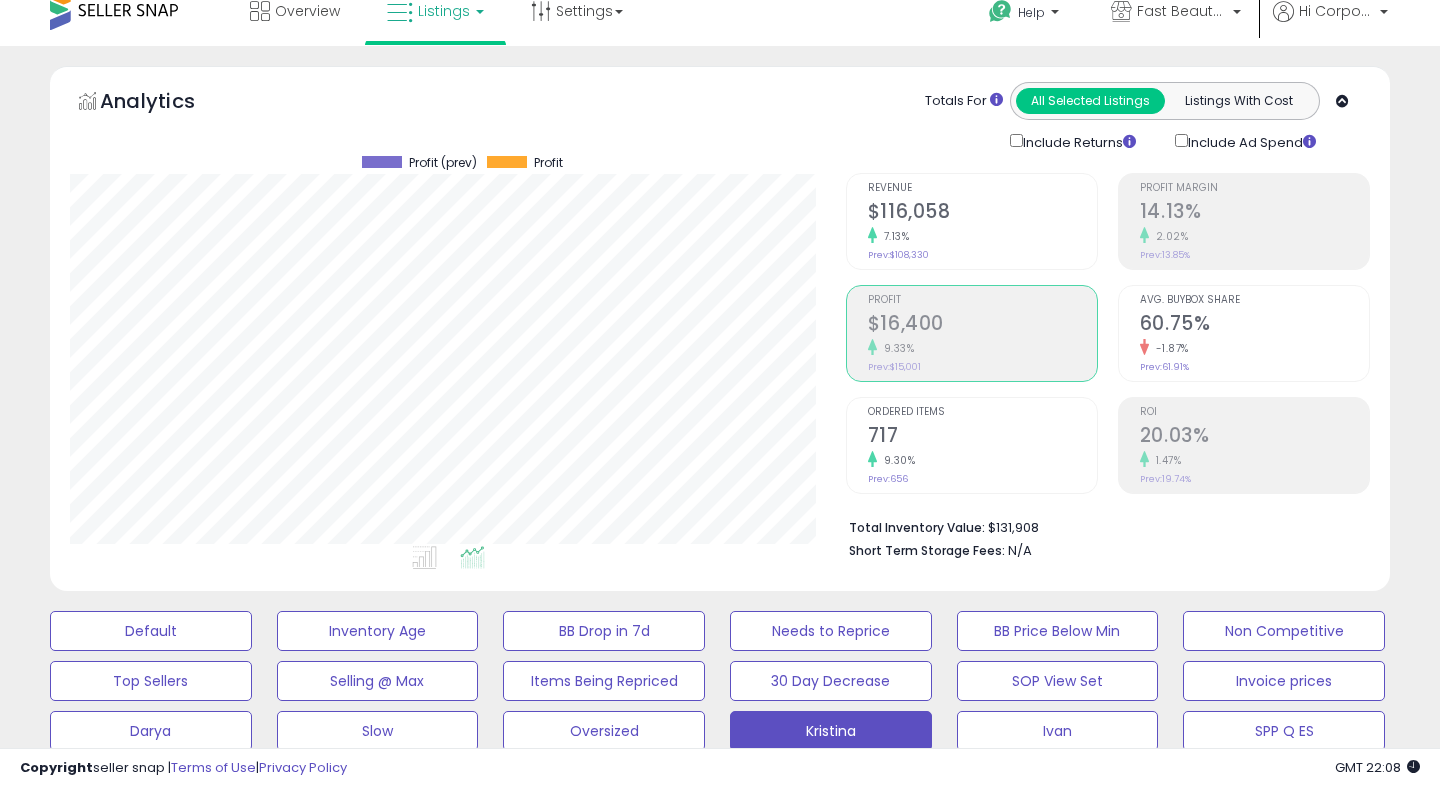 click on "$116,058" 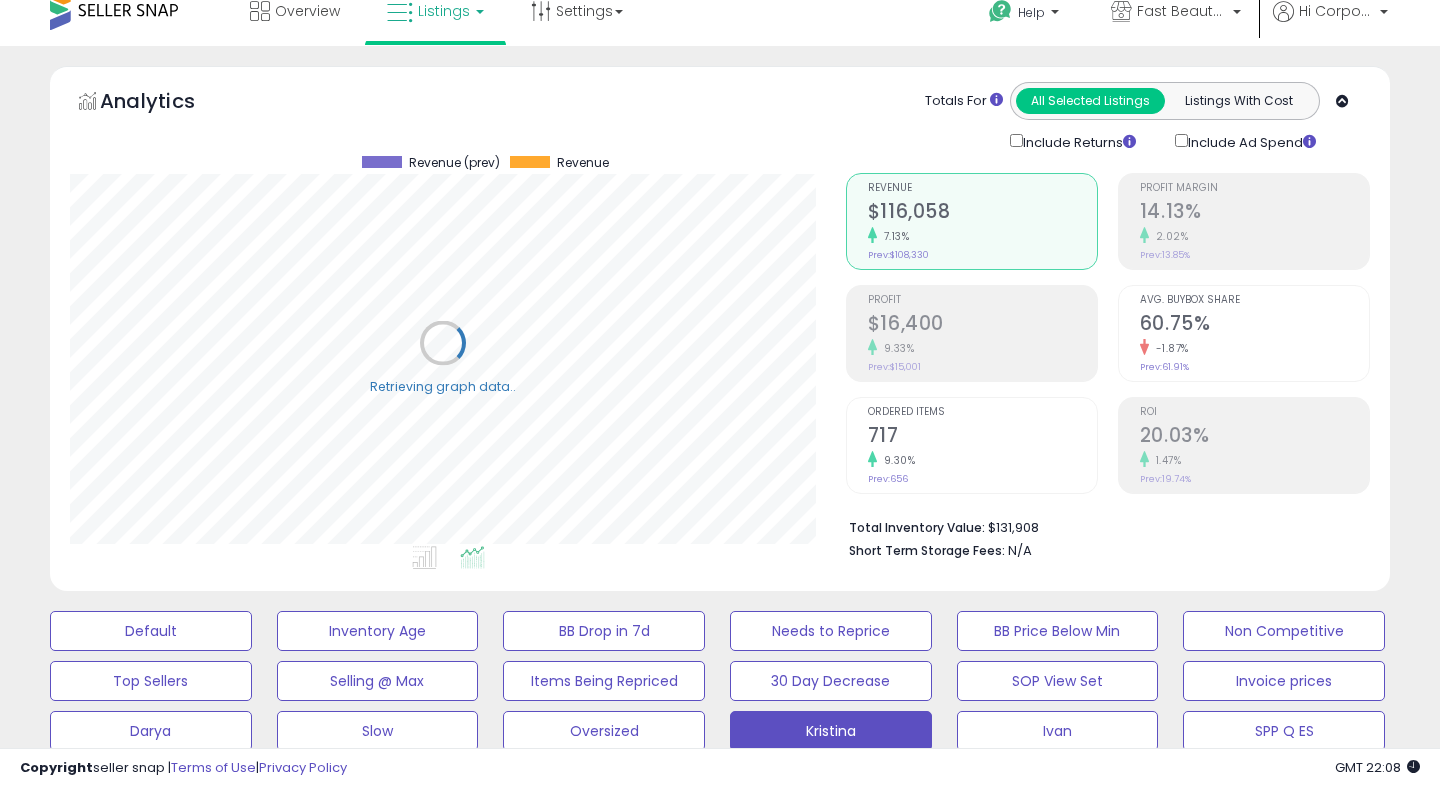 scroll, scrollTop: 999590, scrollLeft: 999224, axis: both 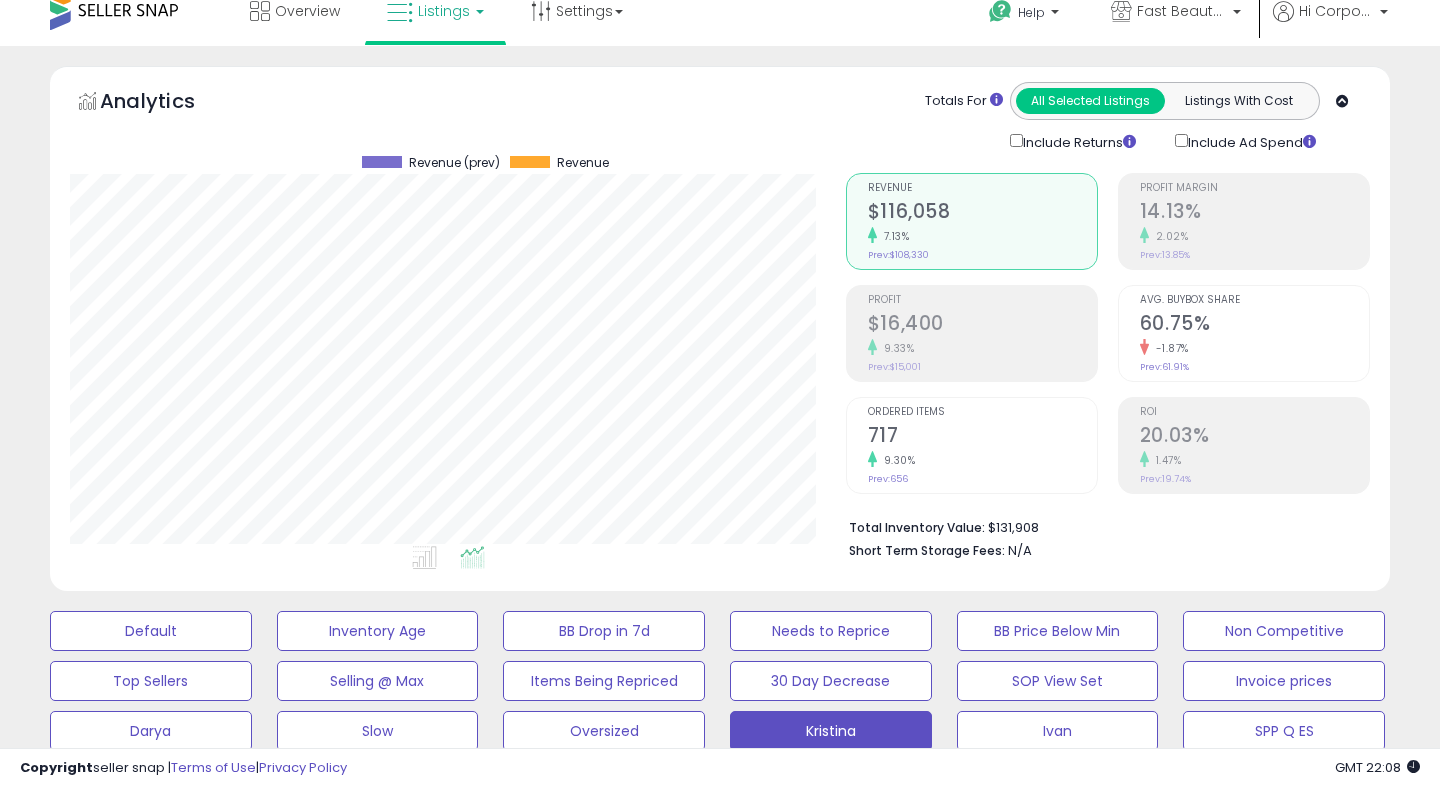 click on "9.33%" at bounding box center [982, 348] 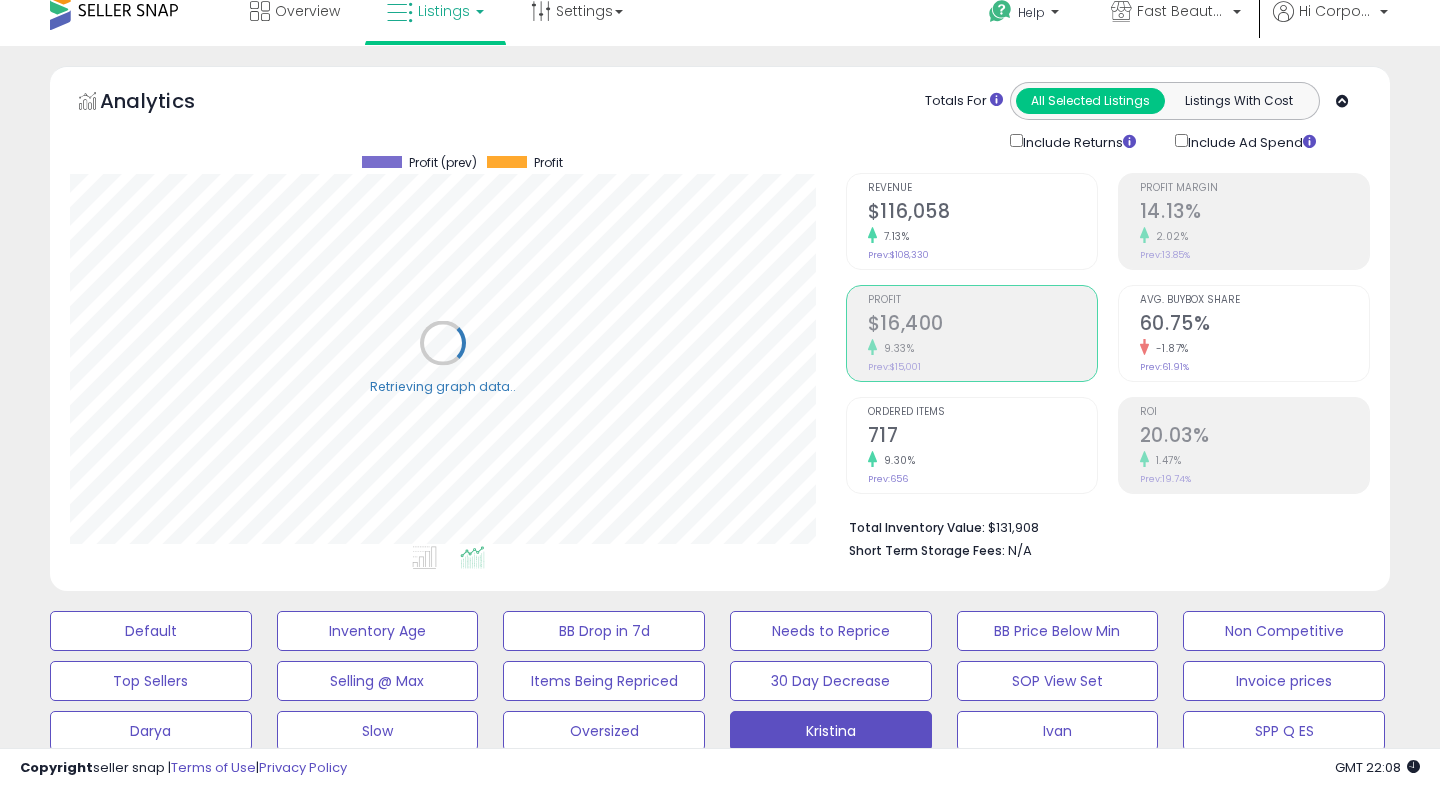 scroll, scrollTop: 999590, scrollLeft: 999224, axis: both 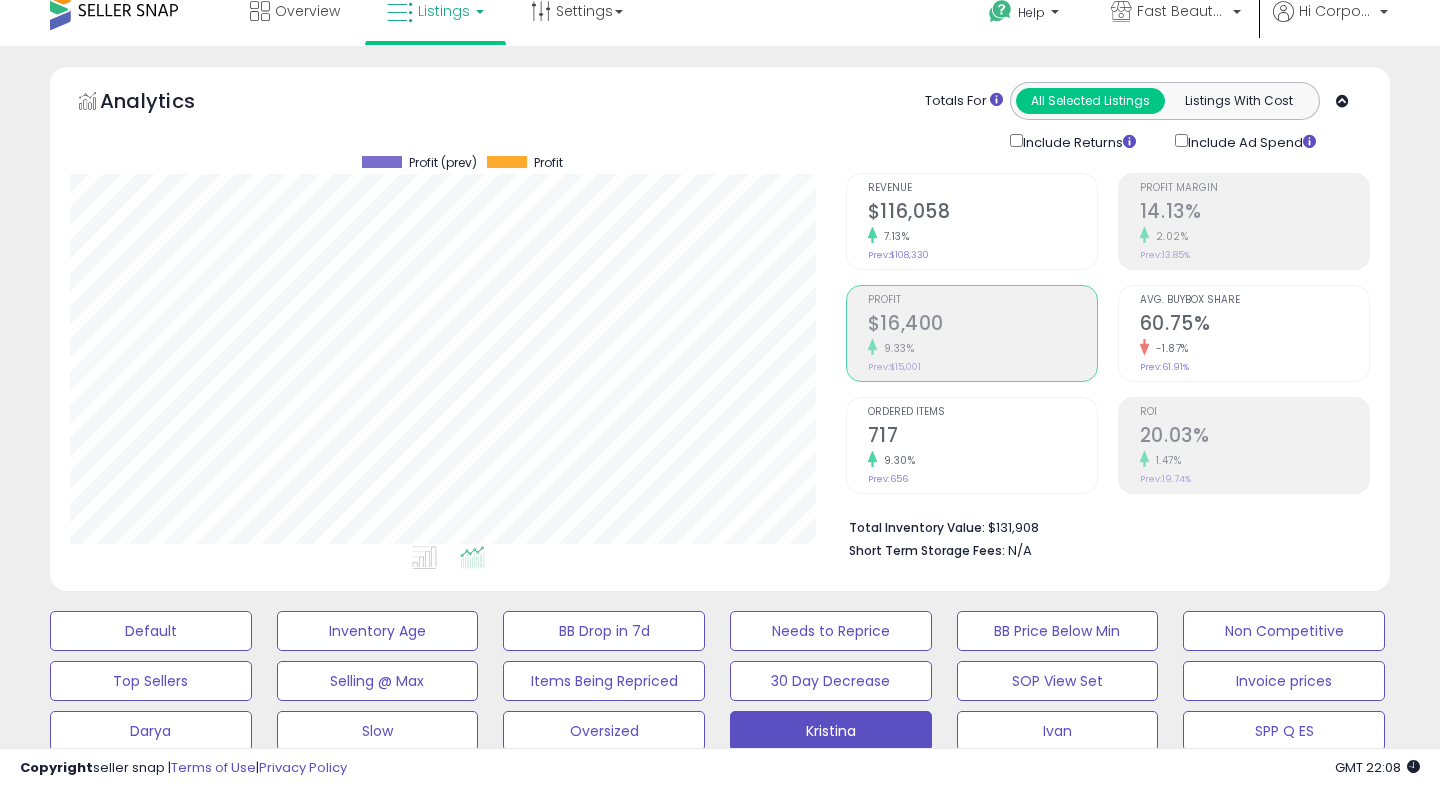 click on "1.47%" at bounding box center [1254, 460] 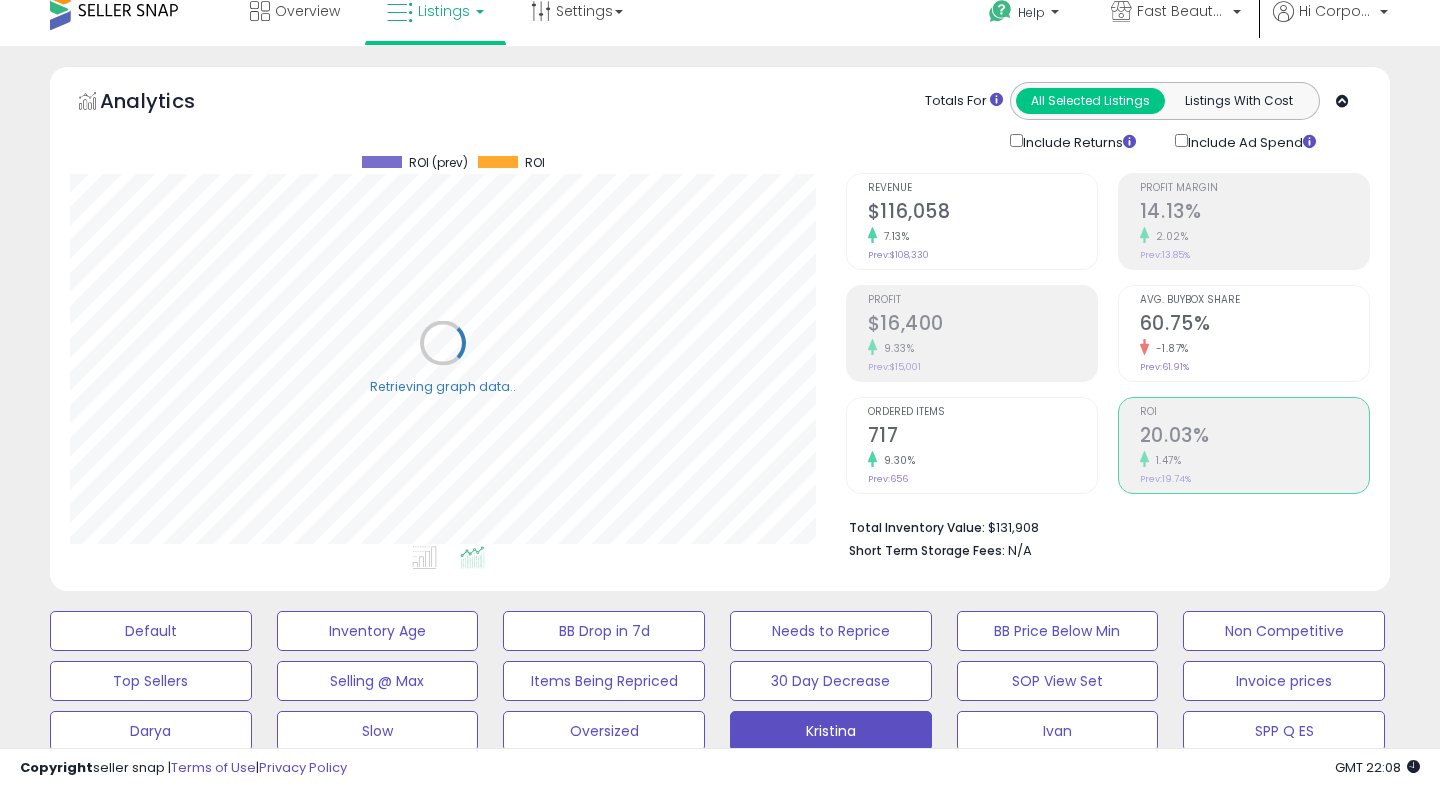 scroll, scrollTop: 999590, scrollLeft: 999224, axis: both 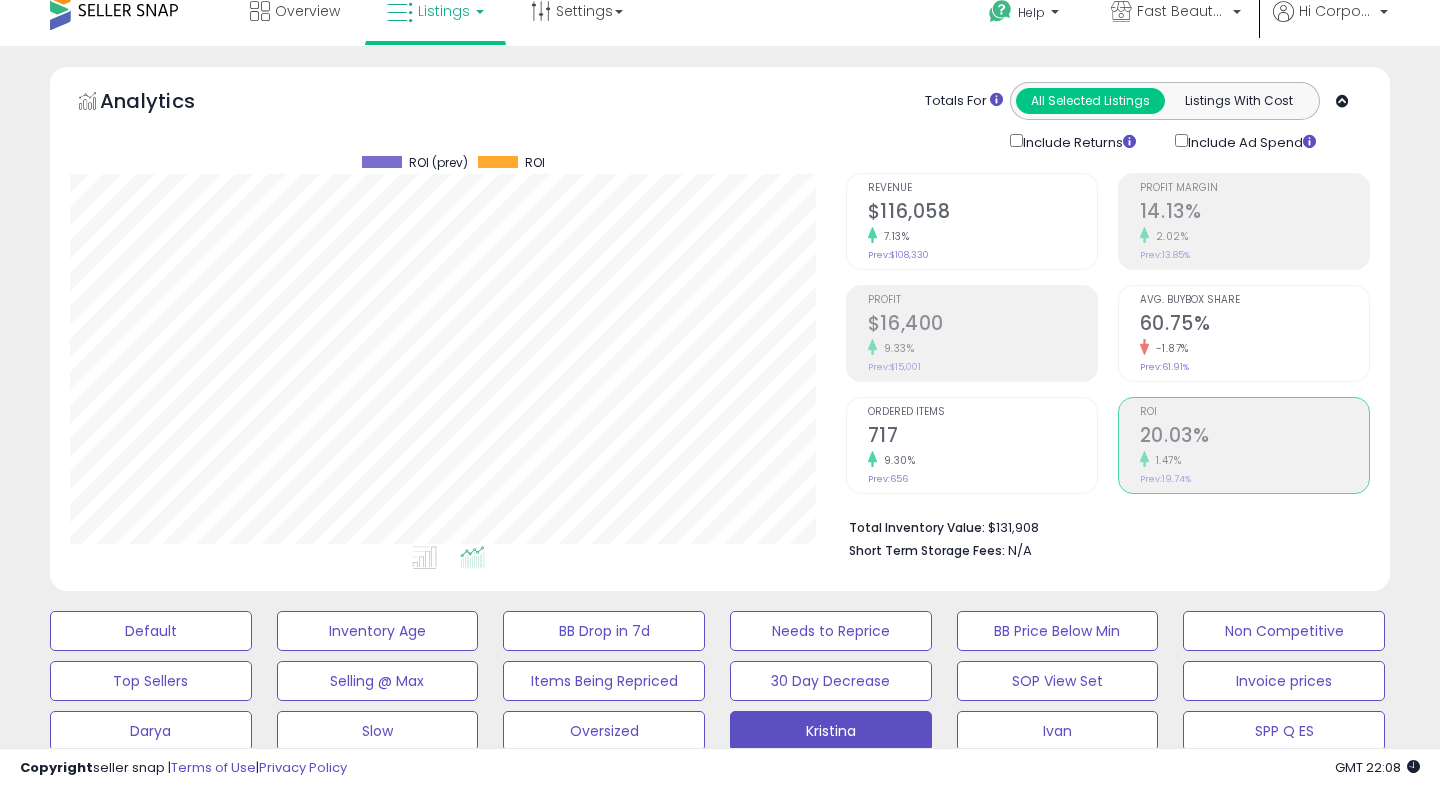 click on "$16,400" at bounding box center (982, 325) 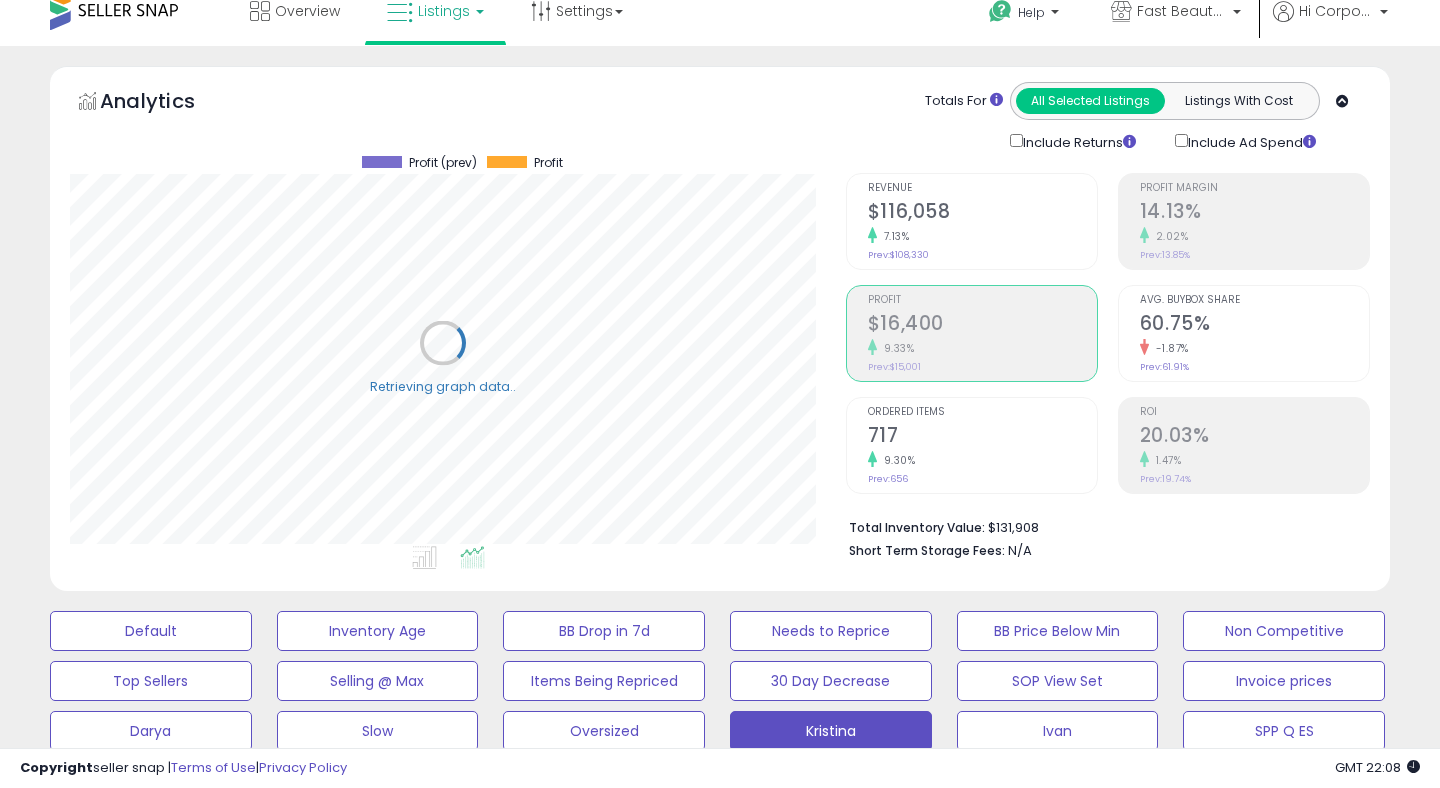 scroll, scrollTop: 999590, scrollLeft: 999224, axis: both 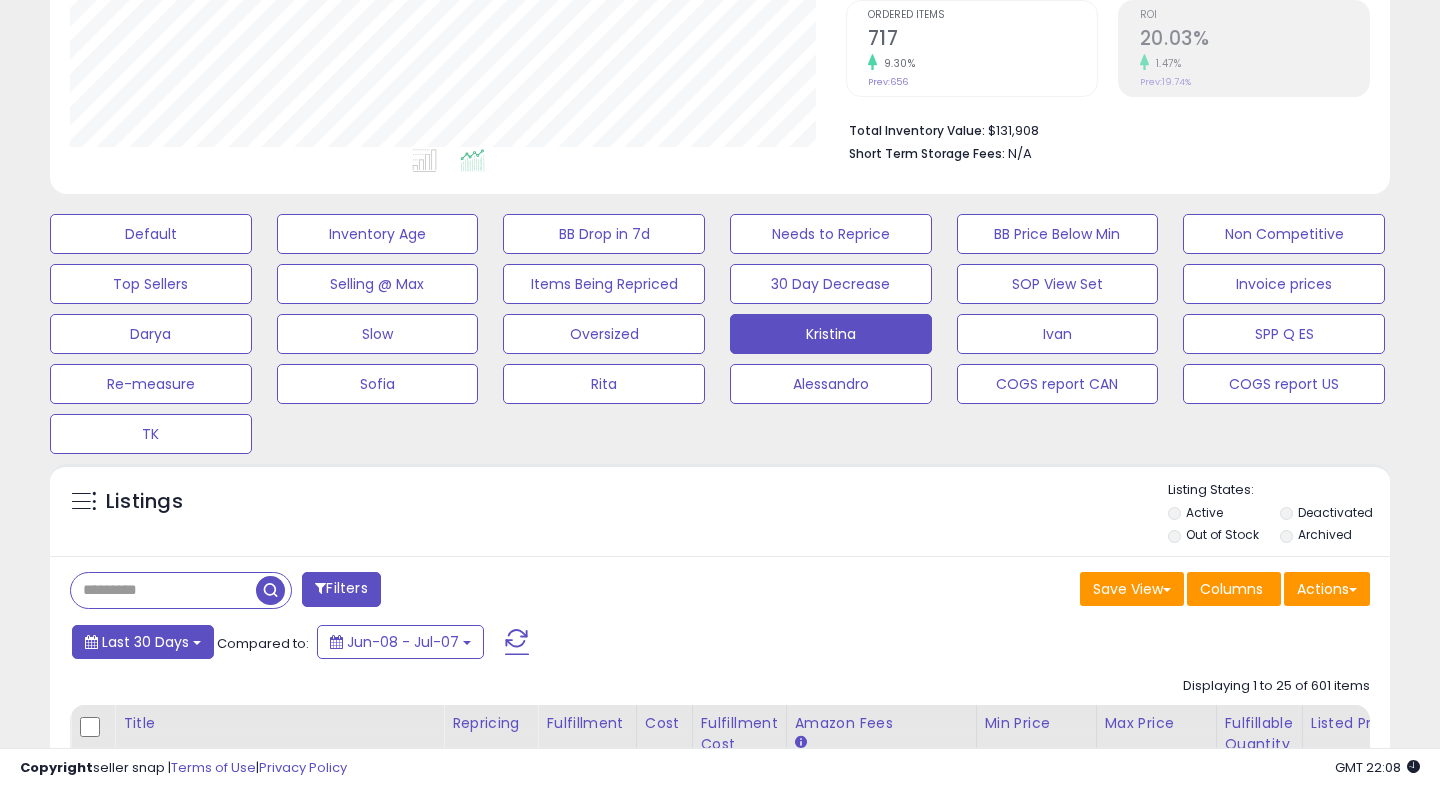 click on "Last 30 Days" at bounding box center (145, 642) 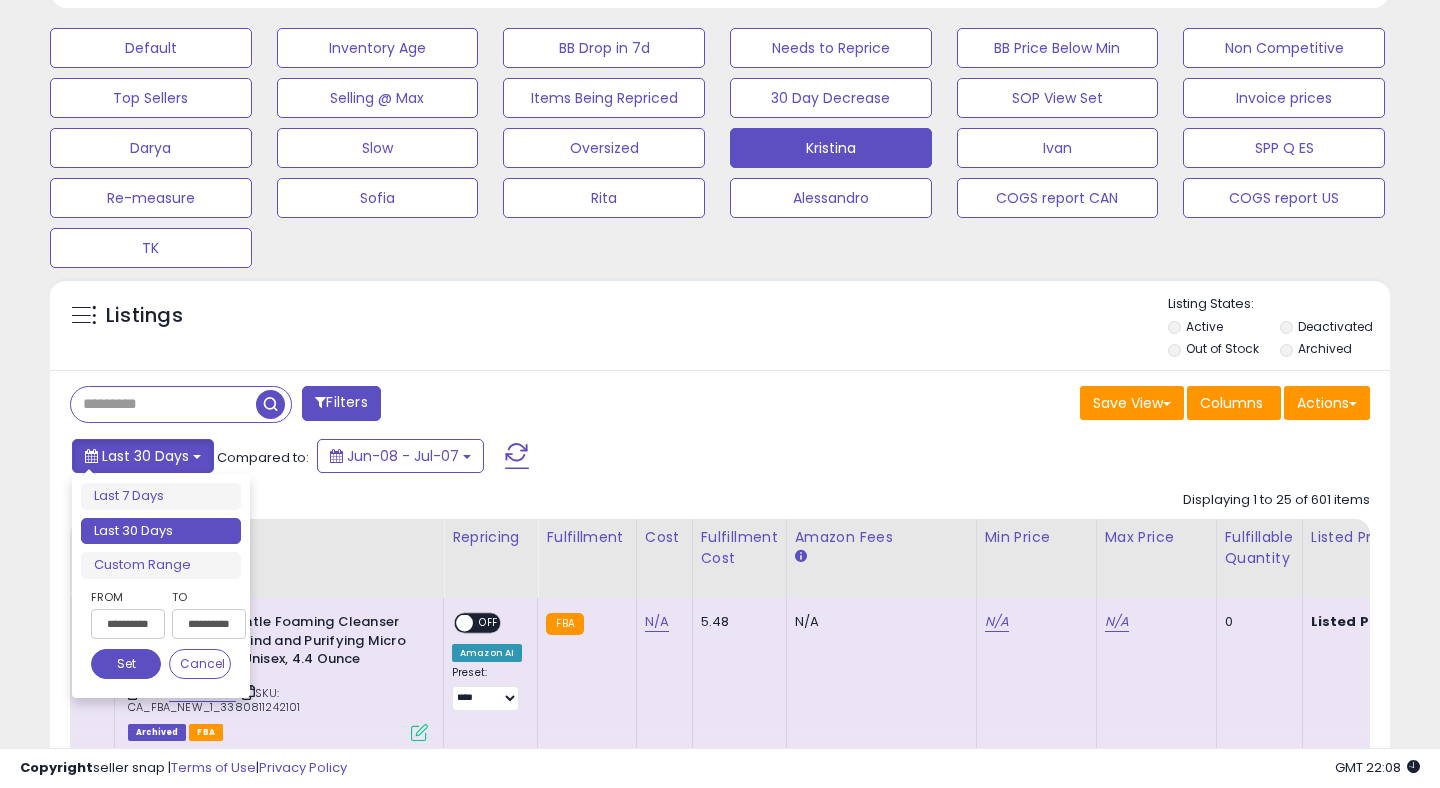 scroll, scrollTop: 708, scrollLeft: 0, axis: vertical 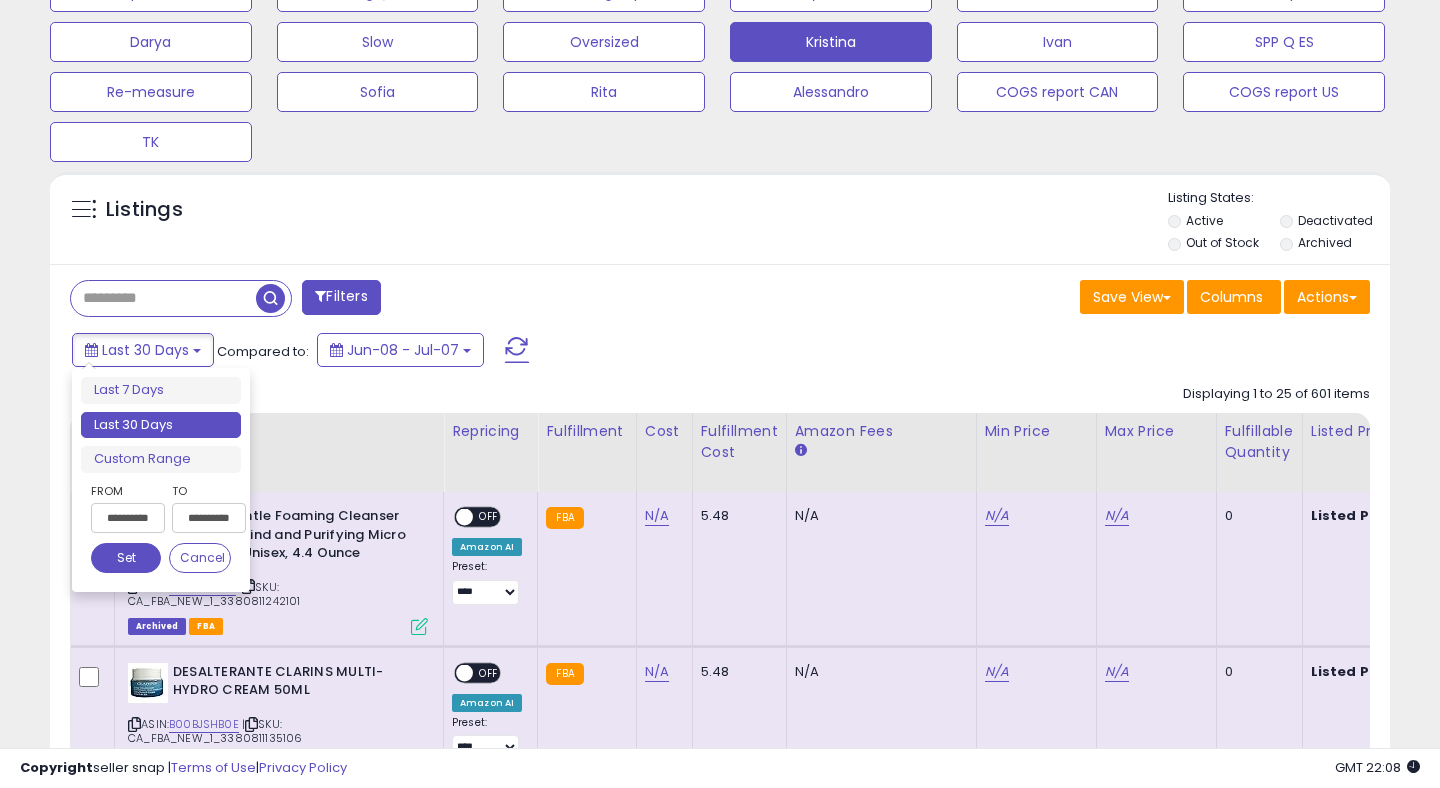 click on "**********" at bounding box center (128, 518) 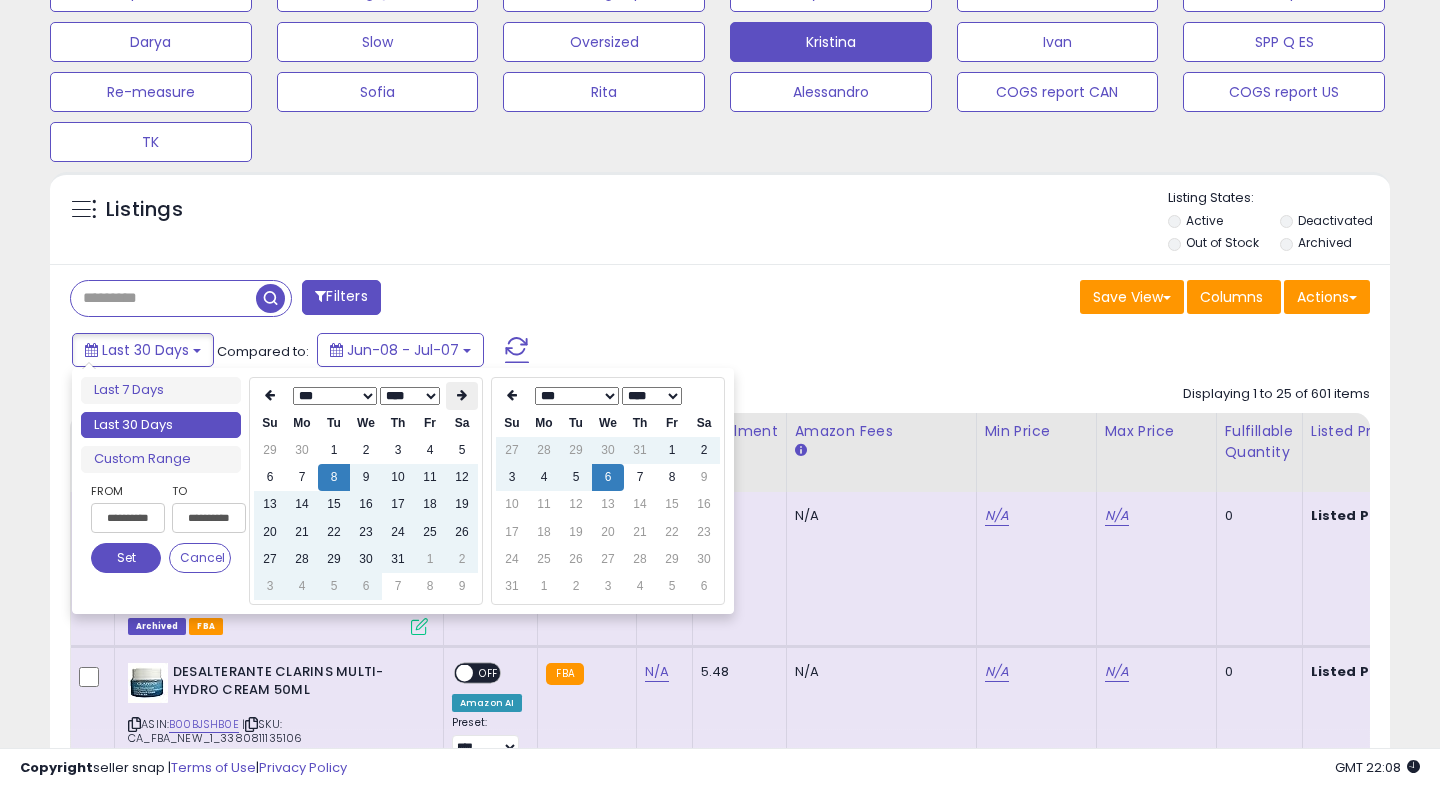 click at bounding box center [462, 395] 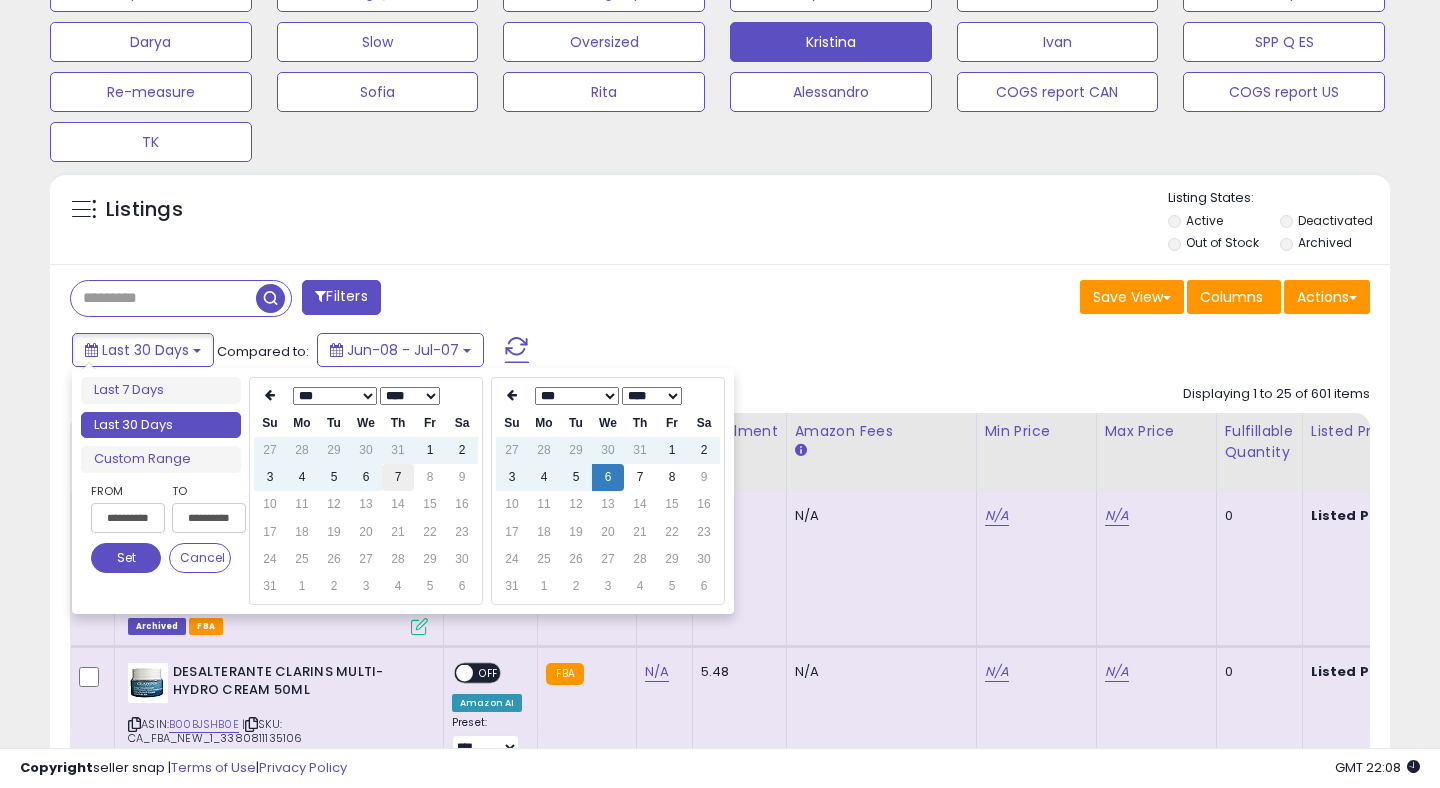type on "**********" 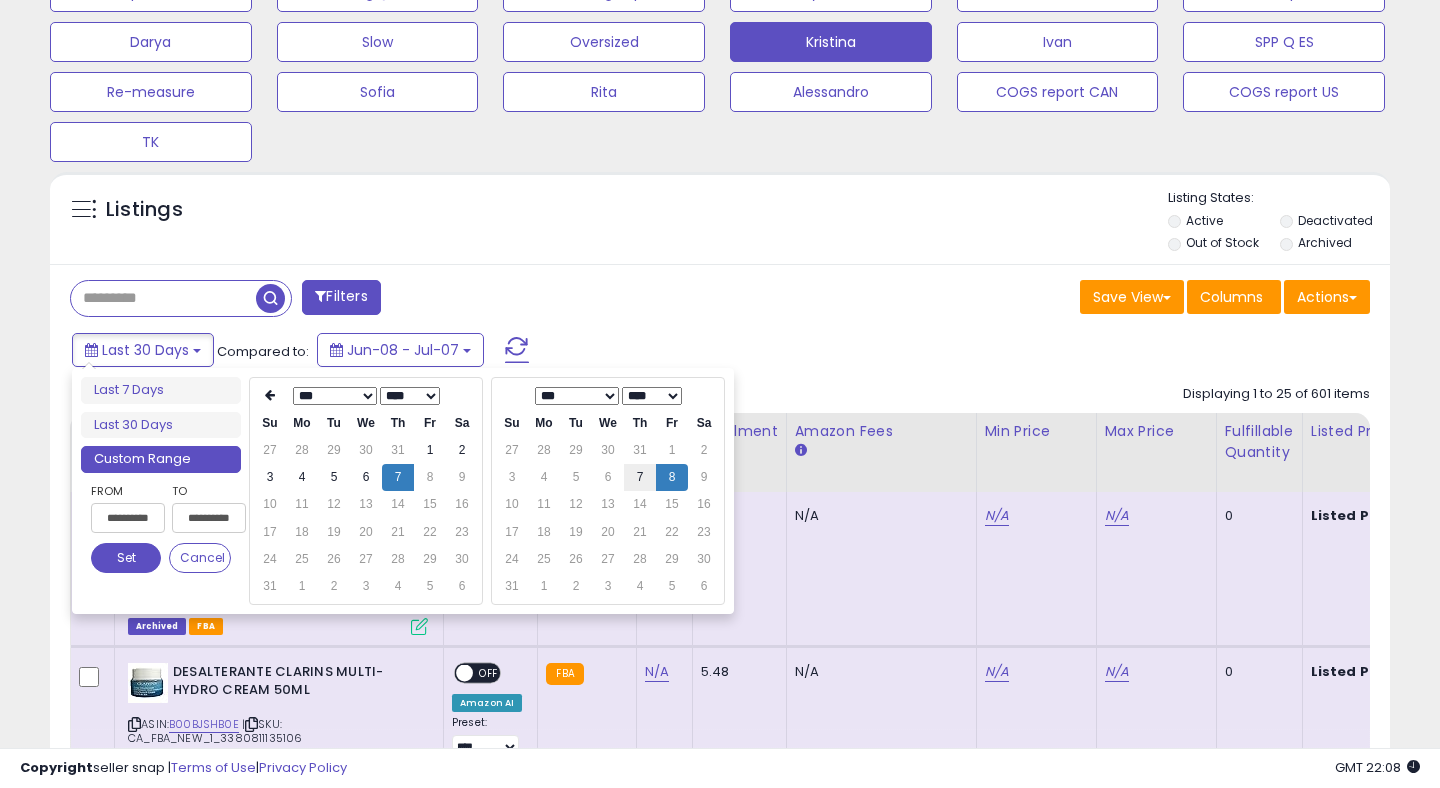 type on "**********" 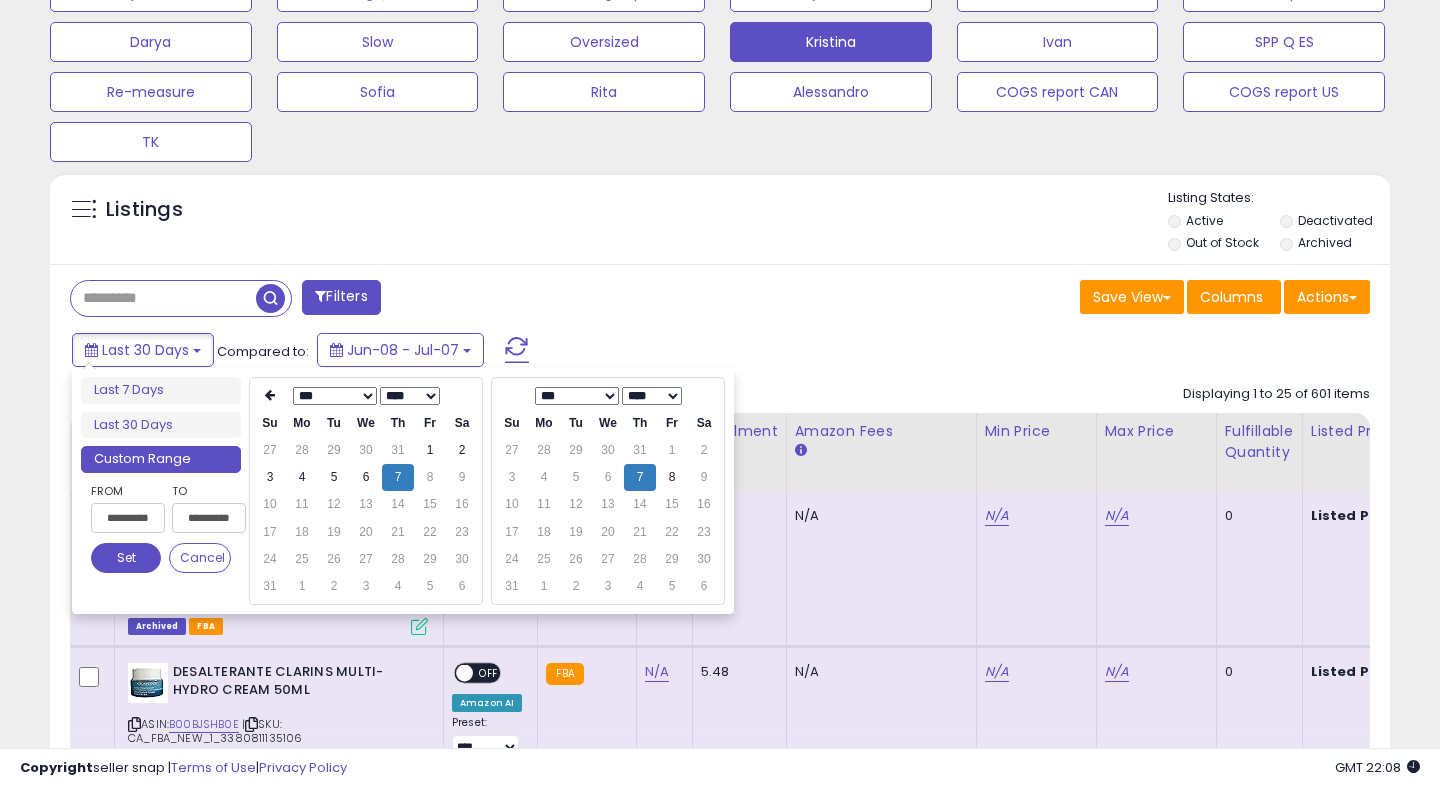 type on "**********" 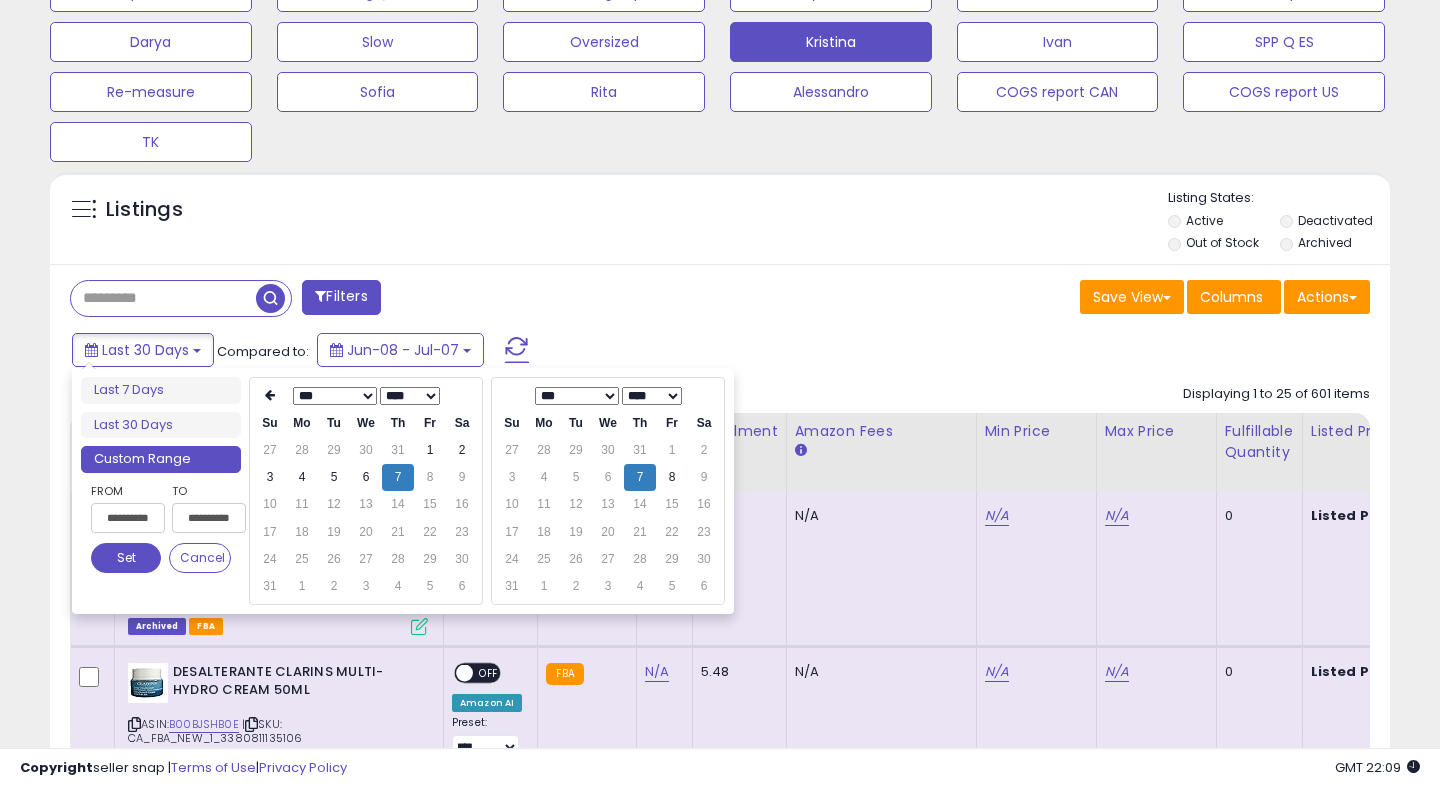 click on "Set" at bounding box center (126, 558) 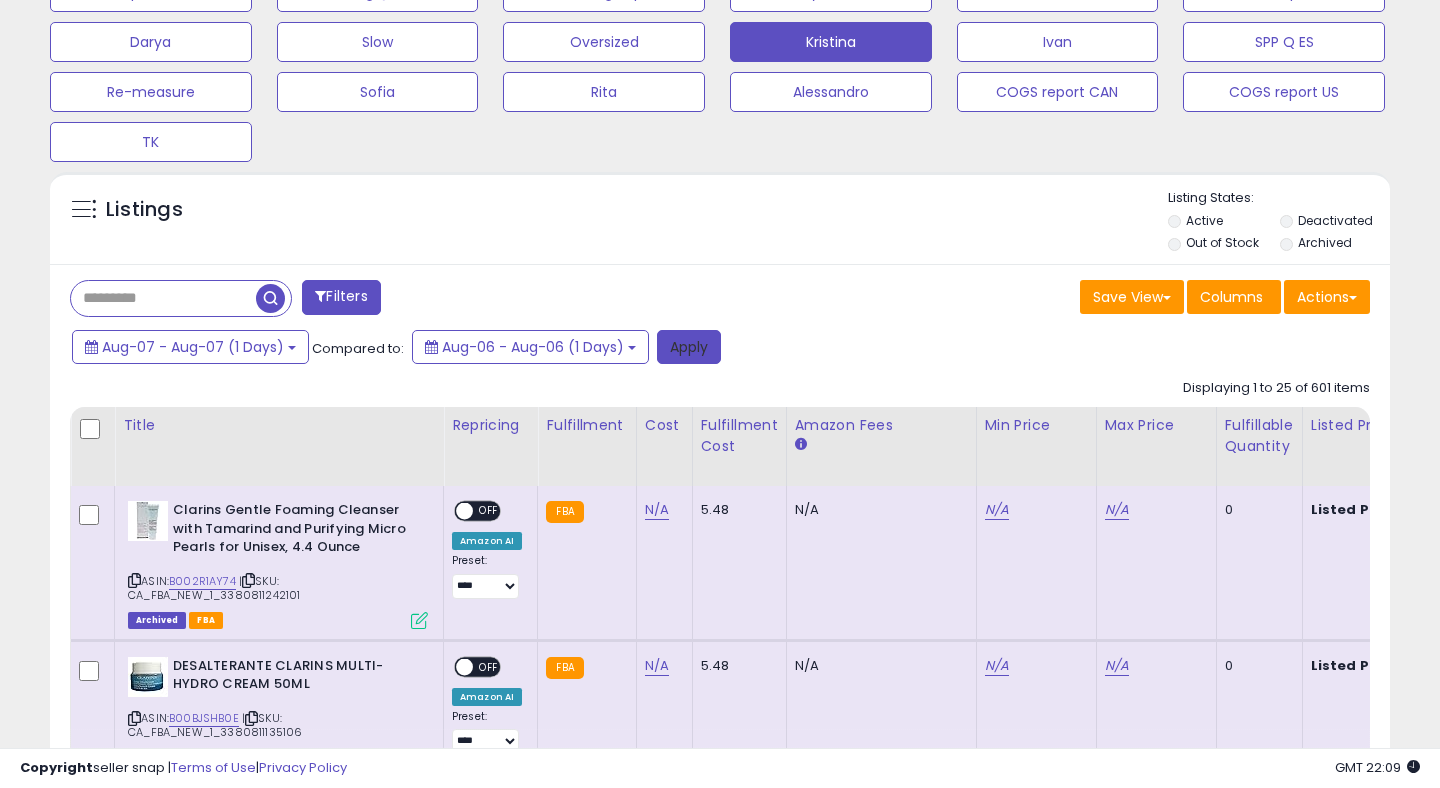 click on "Apply" at bounding box center [689, 347] 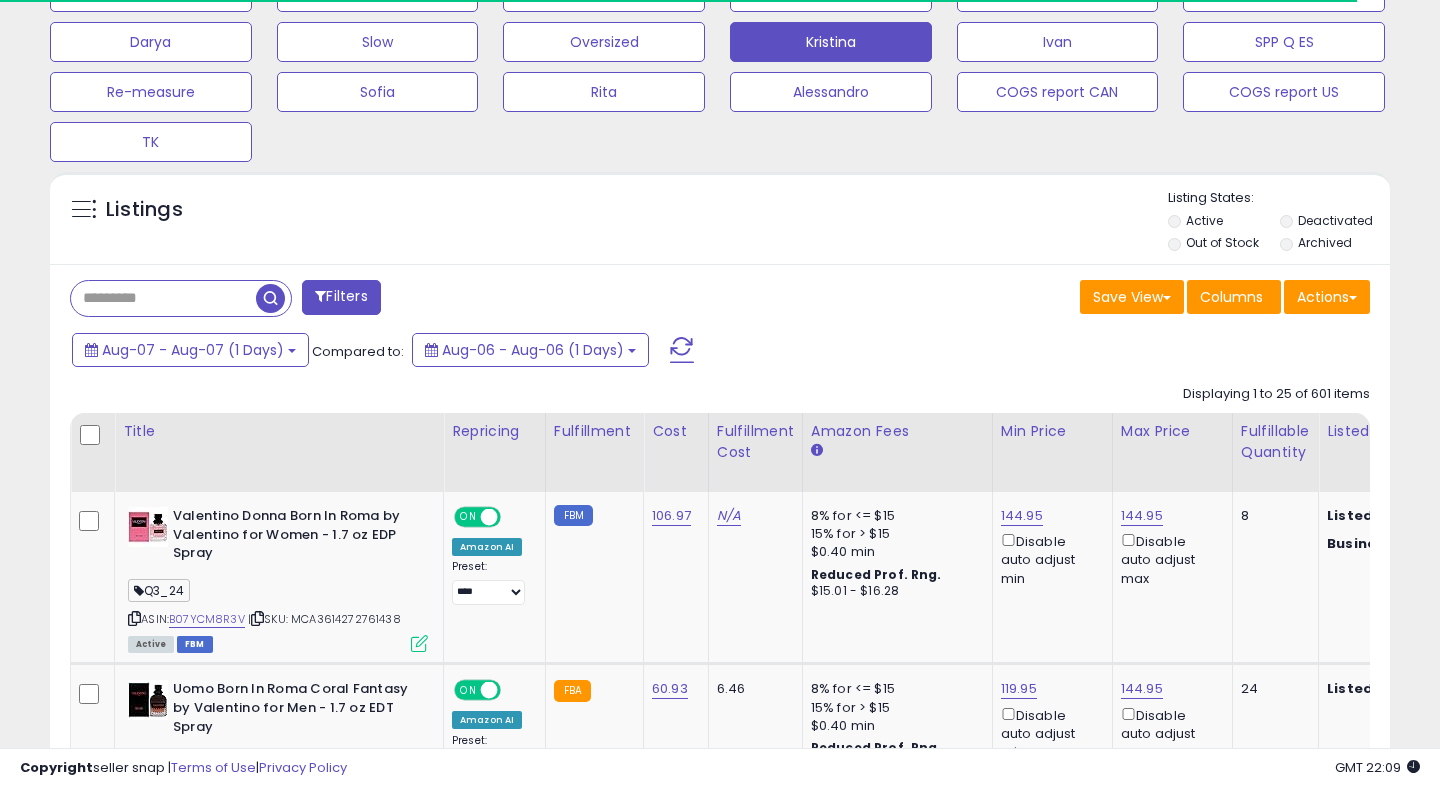 scroll, scrollTop: 0, scrollLeft: 0, axis: both 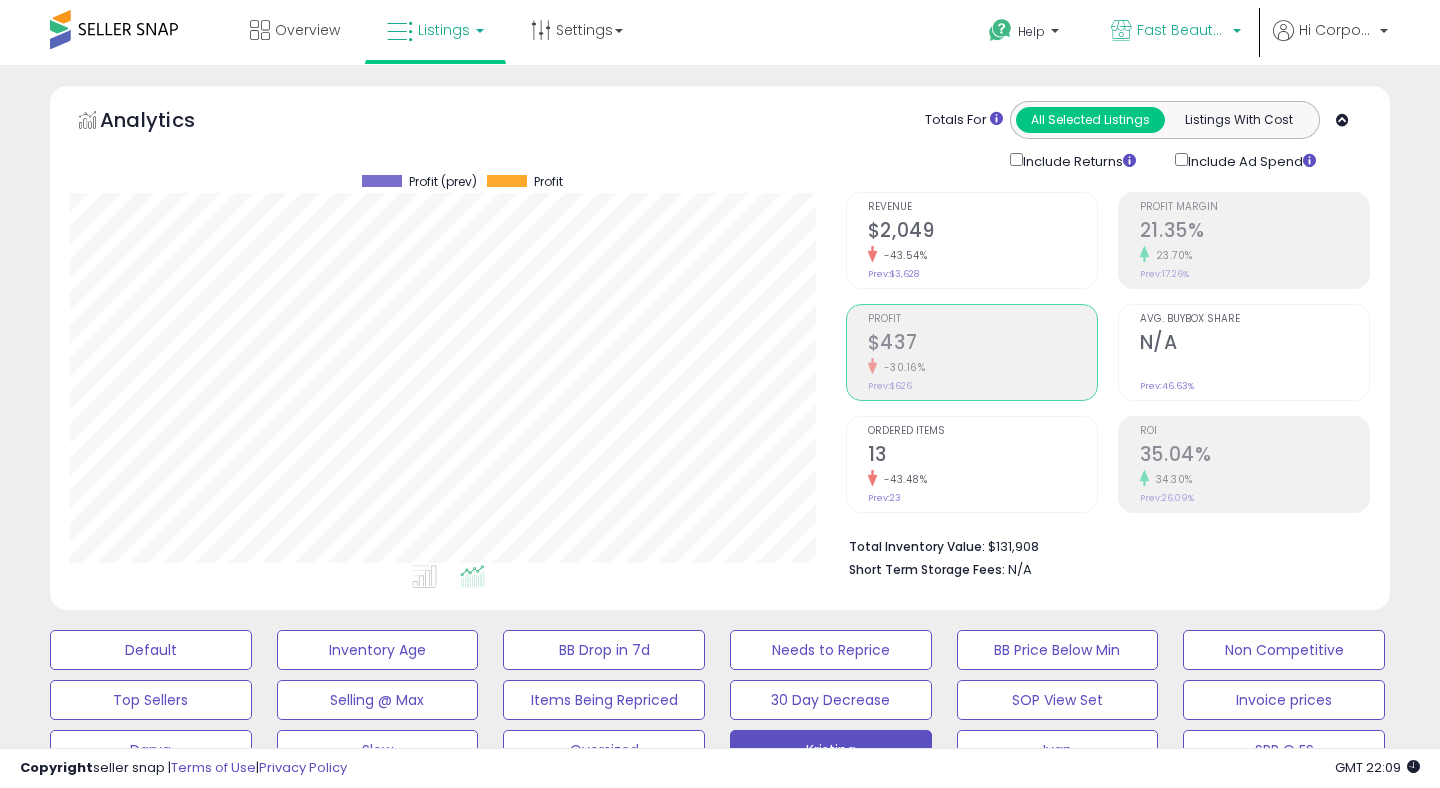 click on "Fast Beauty (Canada)" at bounding box center (1182, 30) 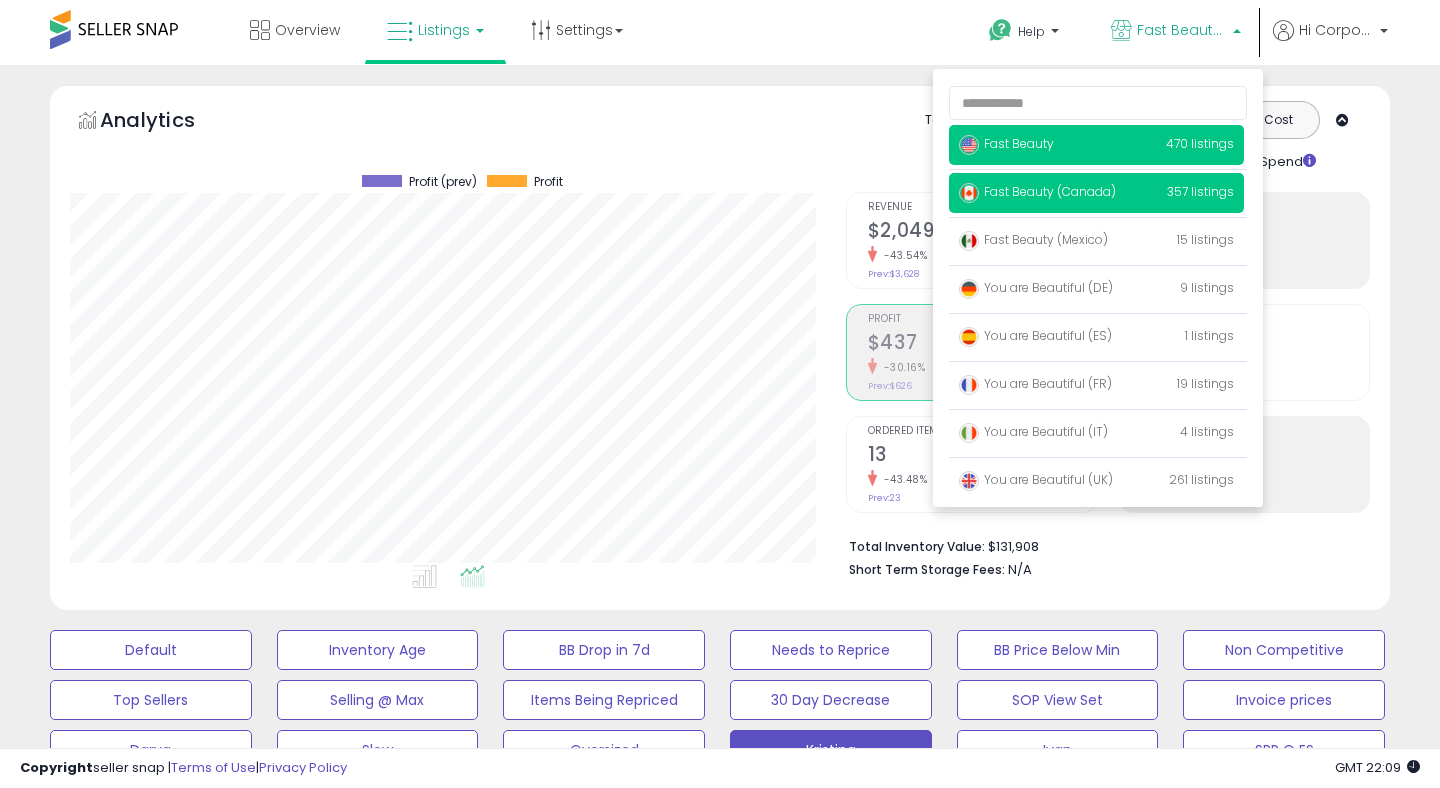 click on "Fast Beauty" at bounding box center [1006, 143] 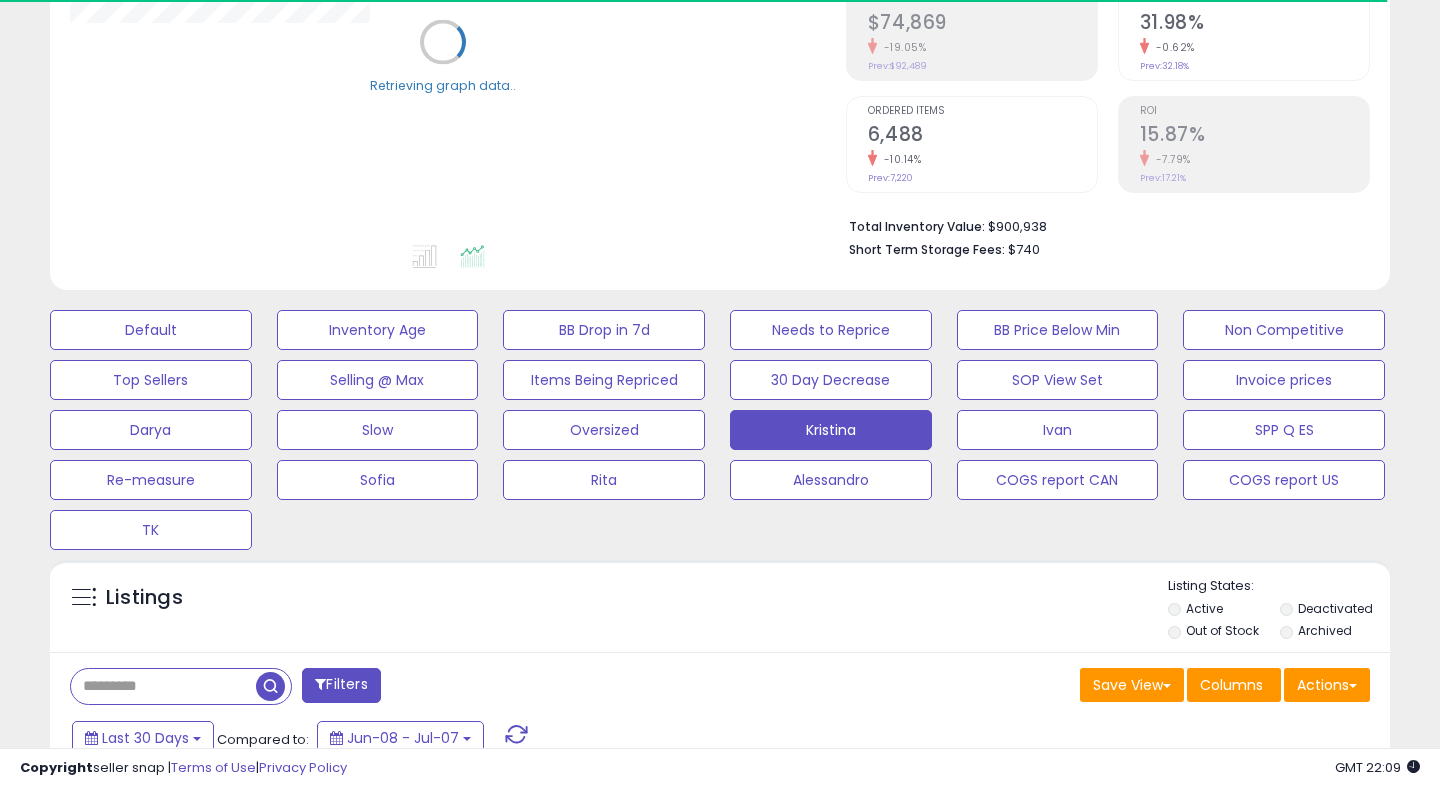 scroll, scrollTop: 498, scrollLeft: 0, axis: vertical 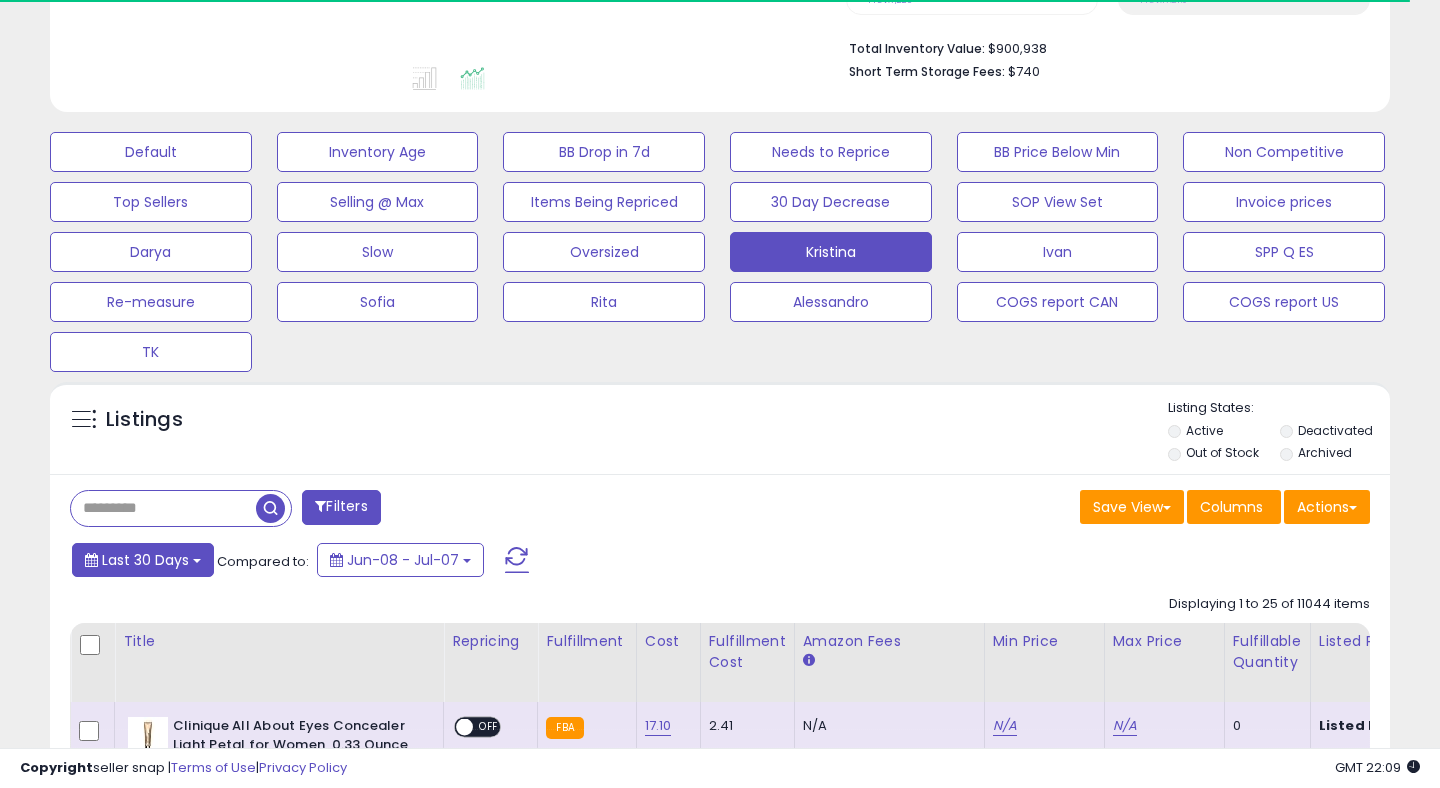 click on "Last 30 Days" at bounding box center (145, 560) 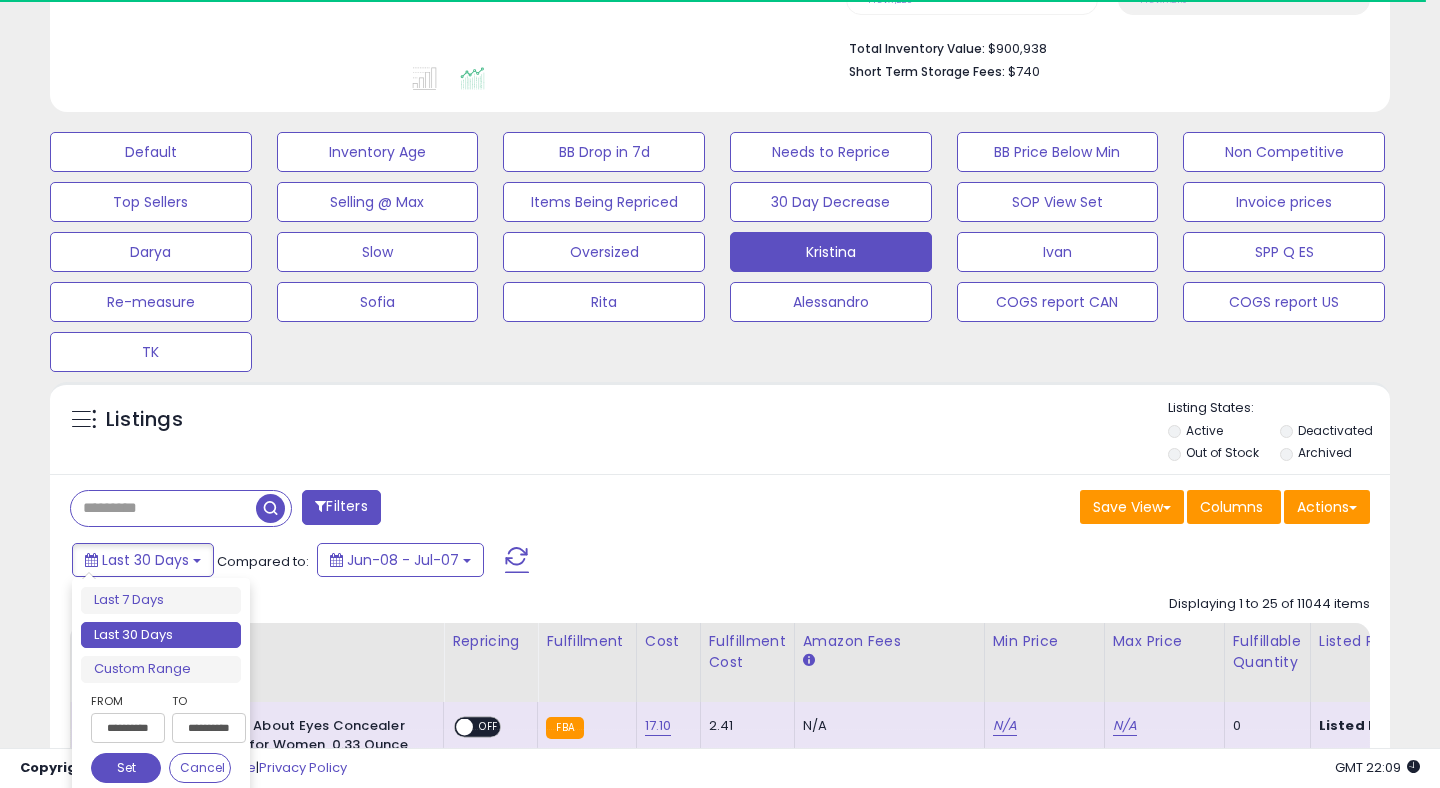 click on "**********" at bounding box center [128, 728] 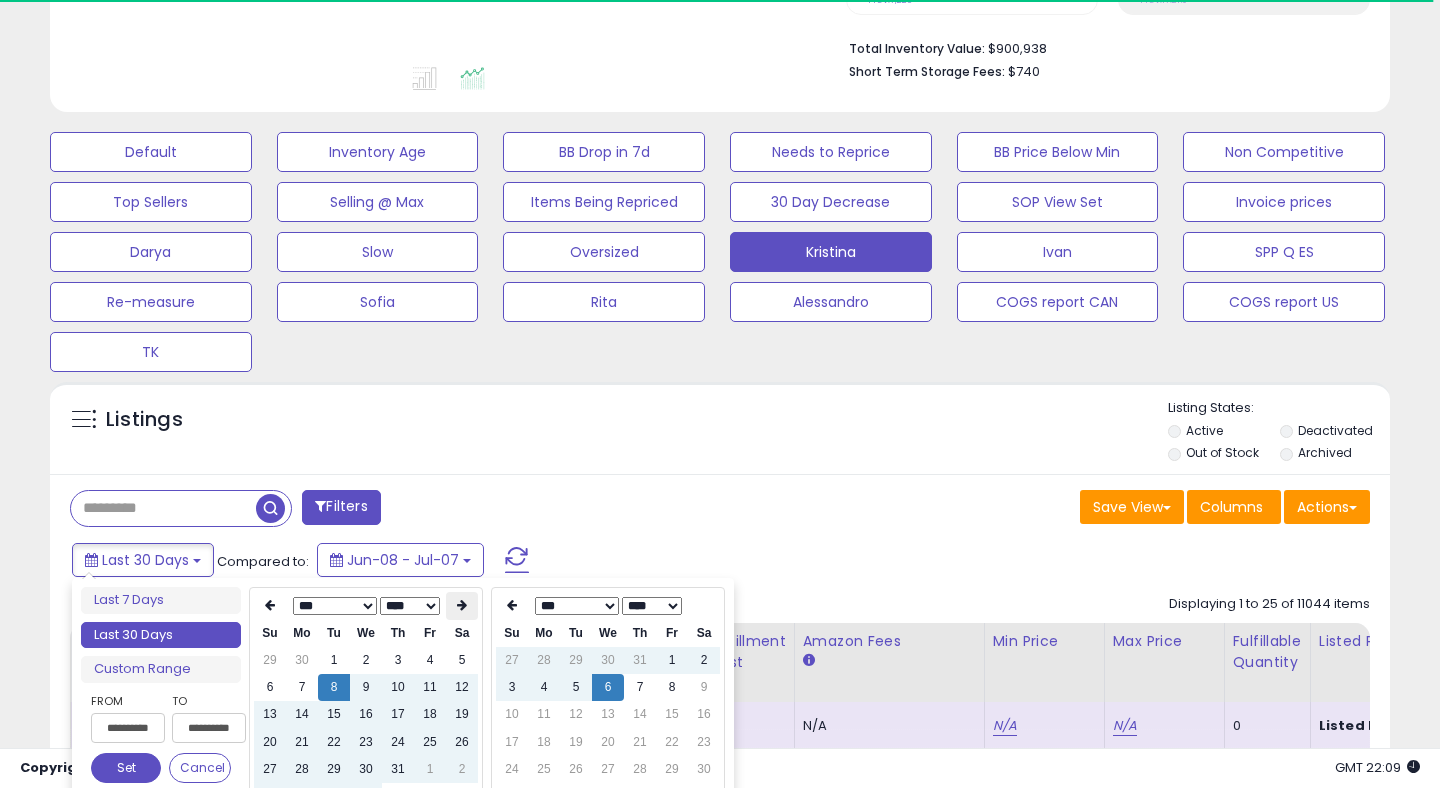 click at bounding box center (462, 605) 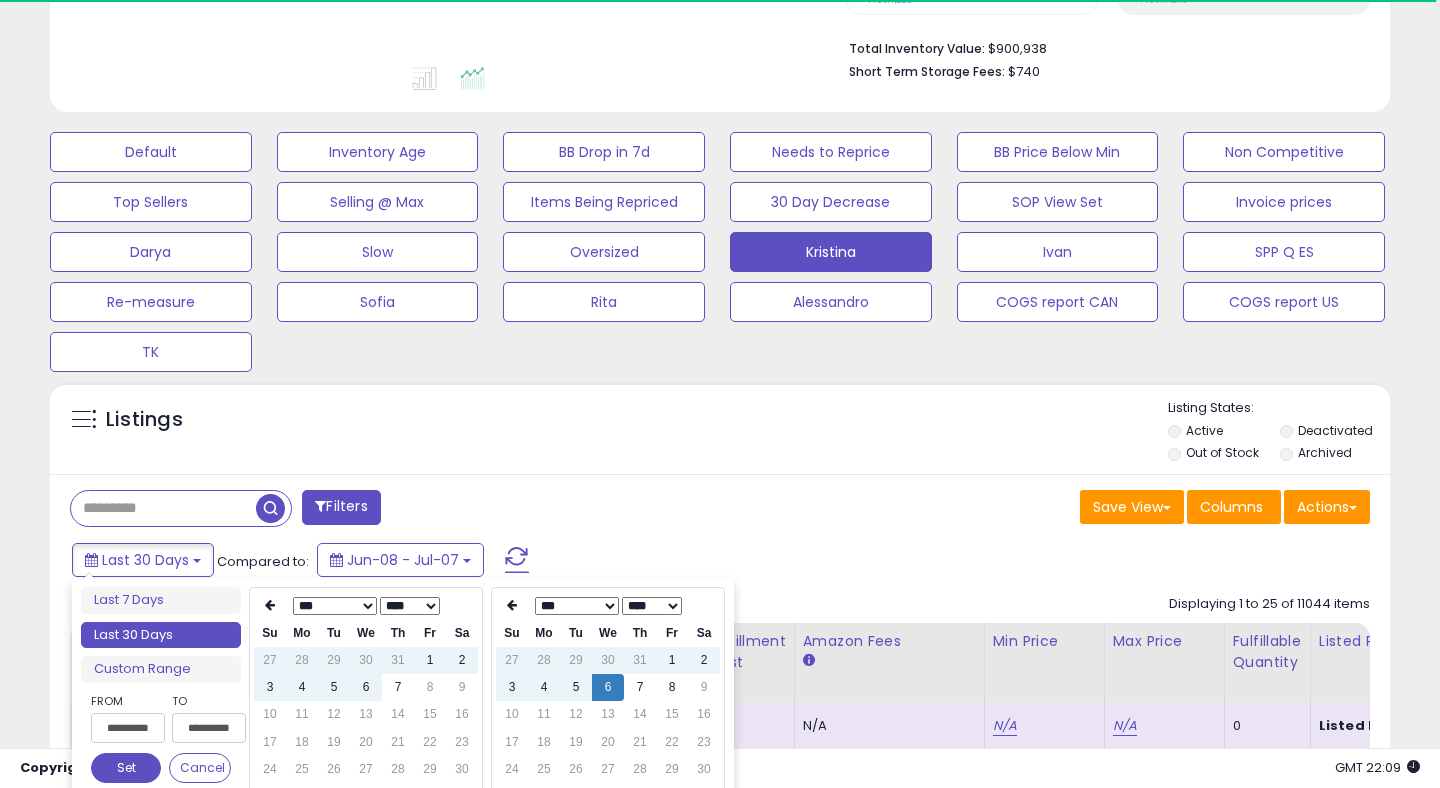 type on "**********" 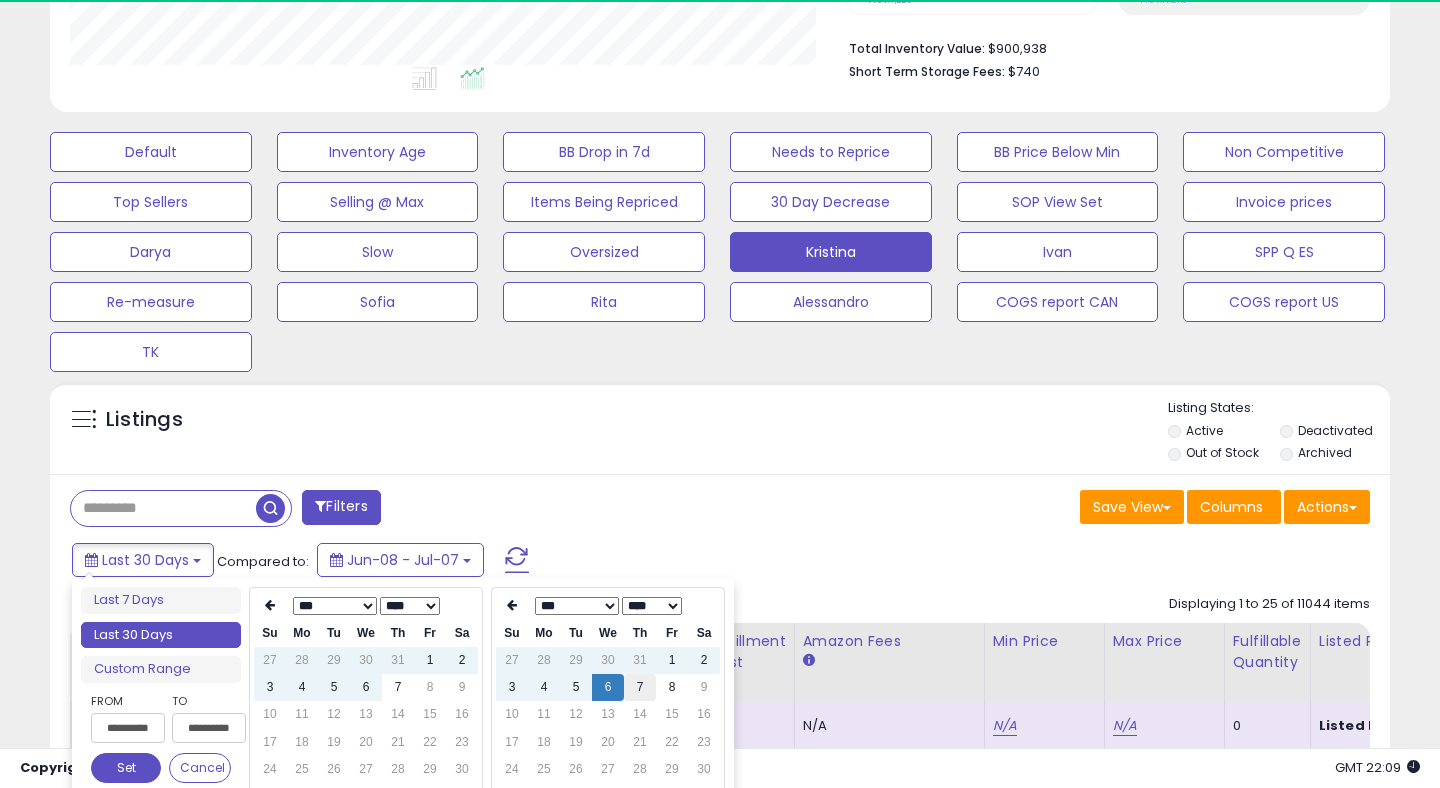 scroll, scrollTop: 999590, scrollLeft: 999224, axis: both 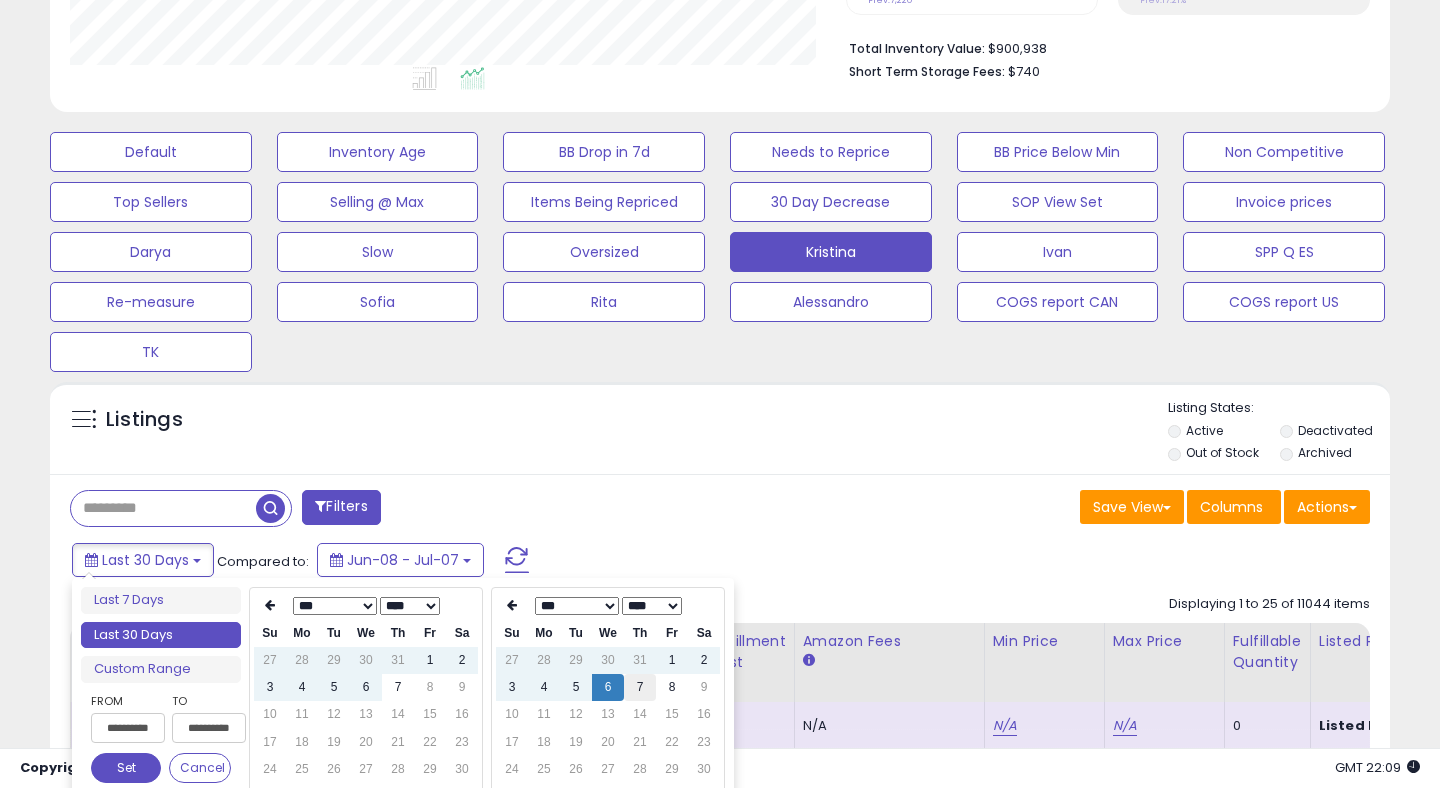 click on "7" at bounding box center [640, 687] 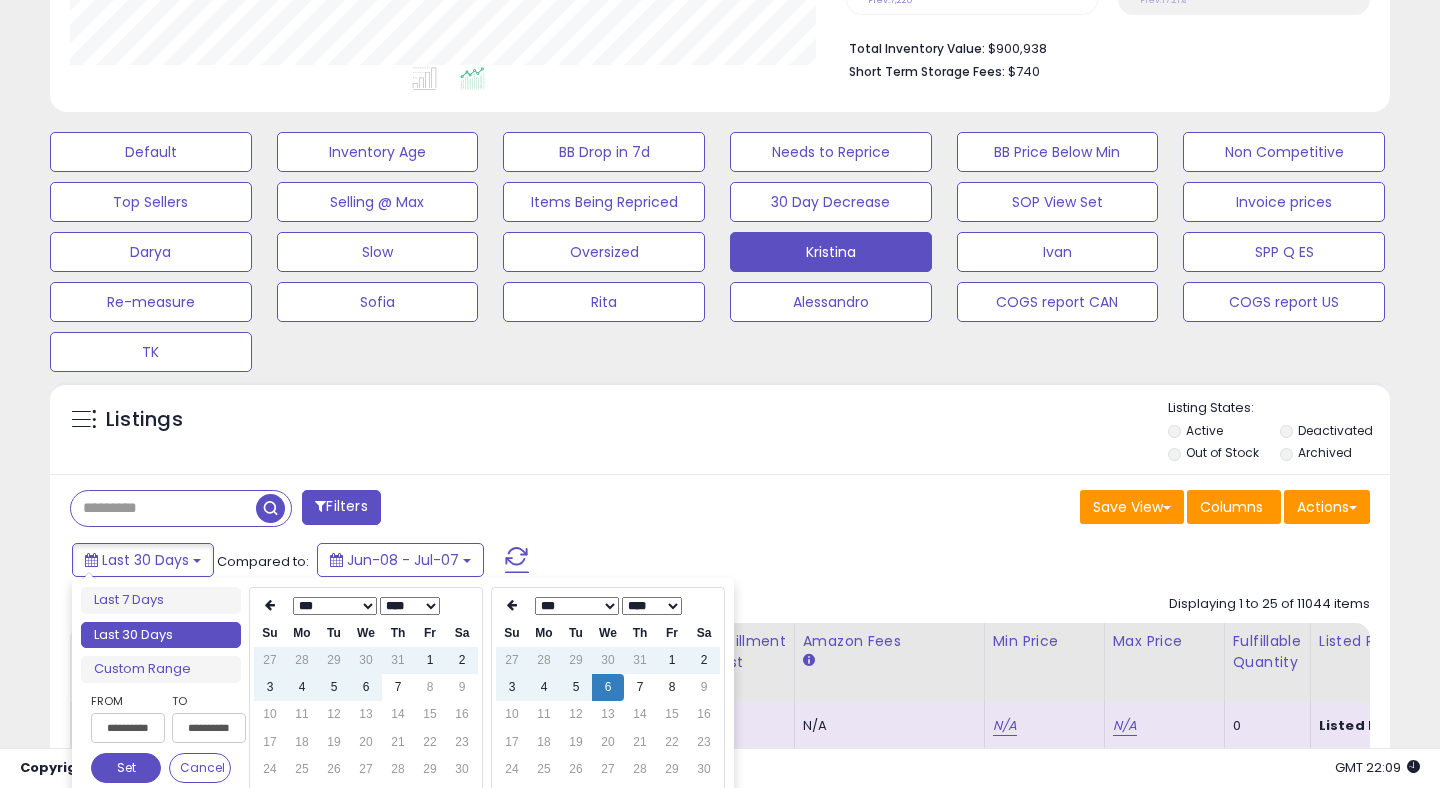 type on "**********" 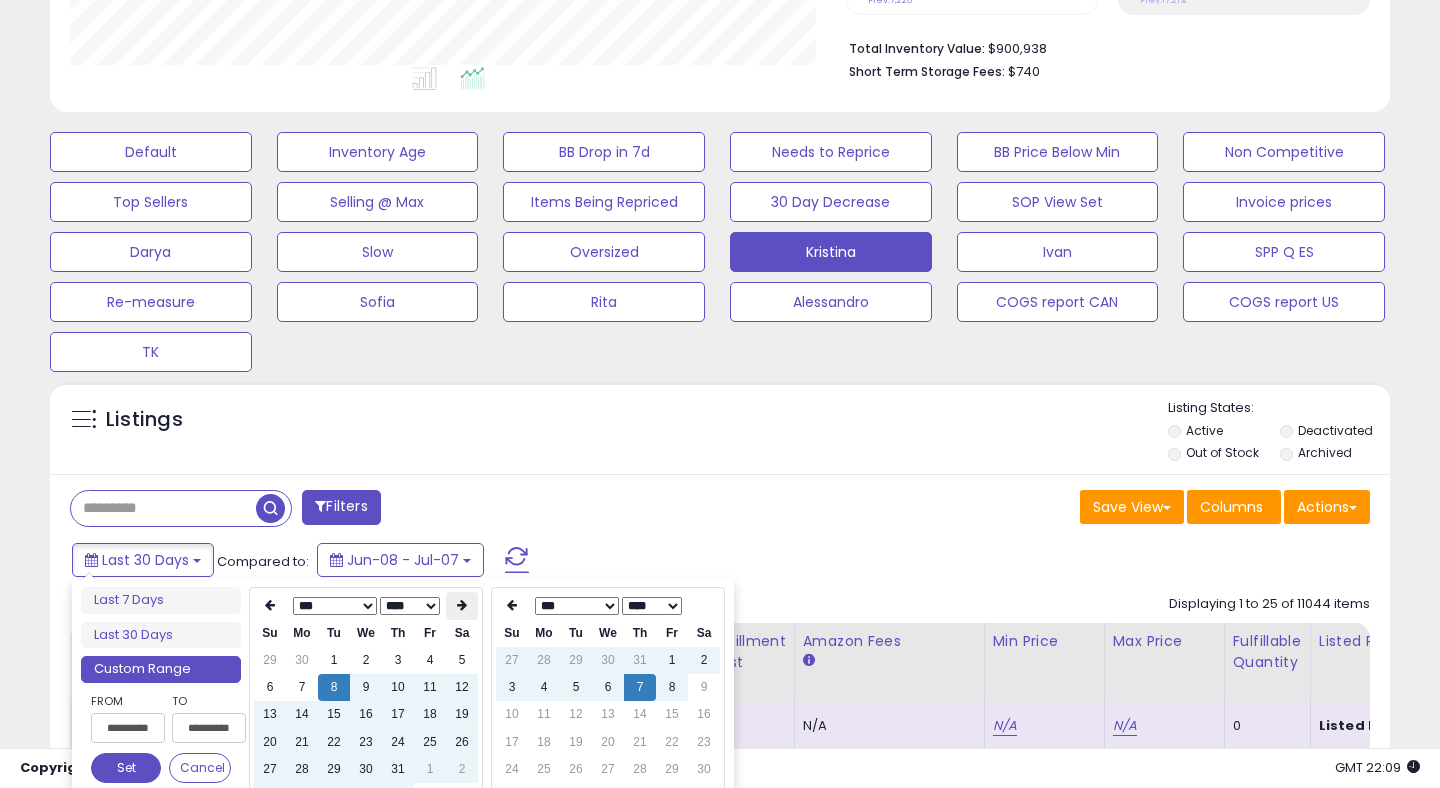 click at bounding box center [462, 606] 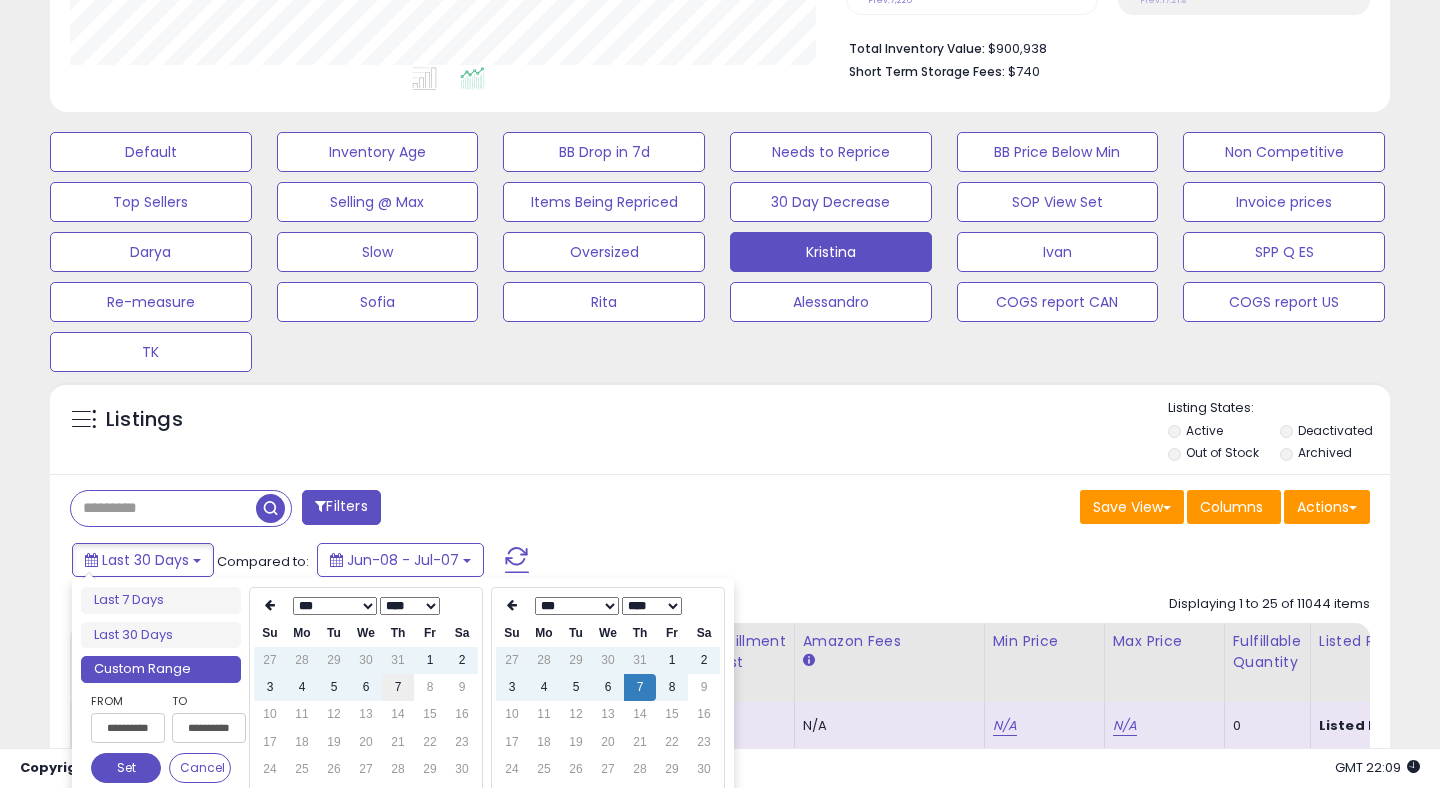 click on "7" at bounding box center (398, 687) 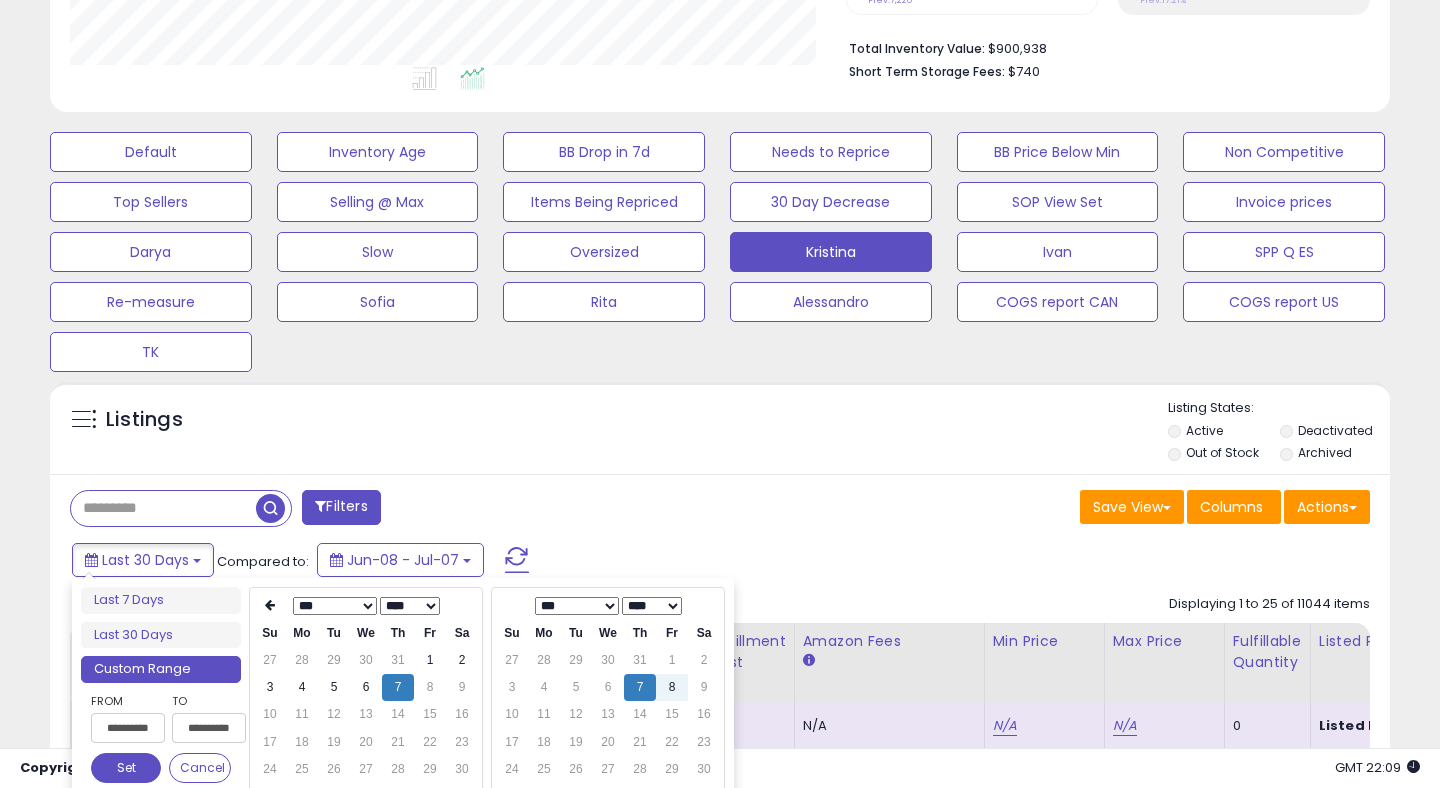 type on "**********" 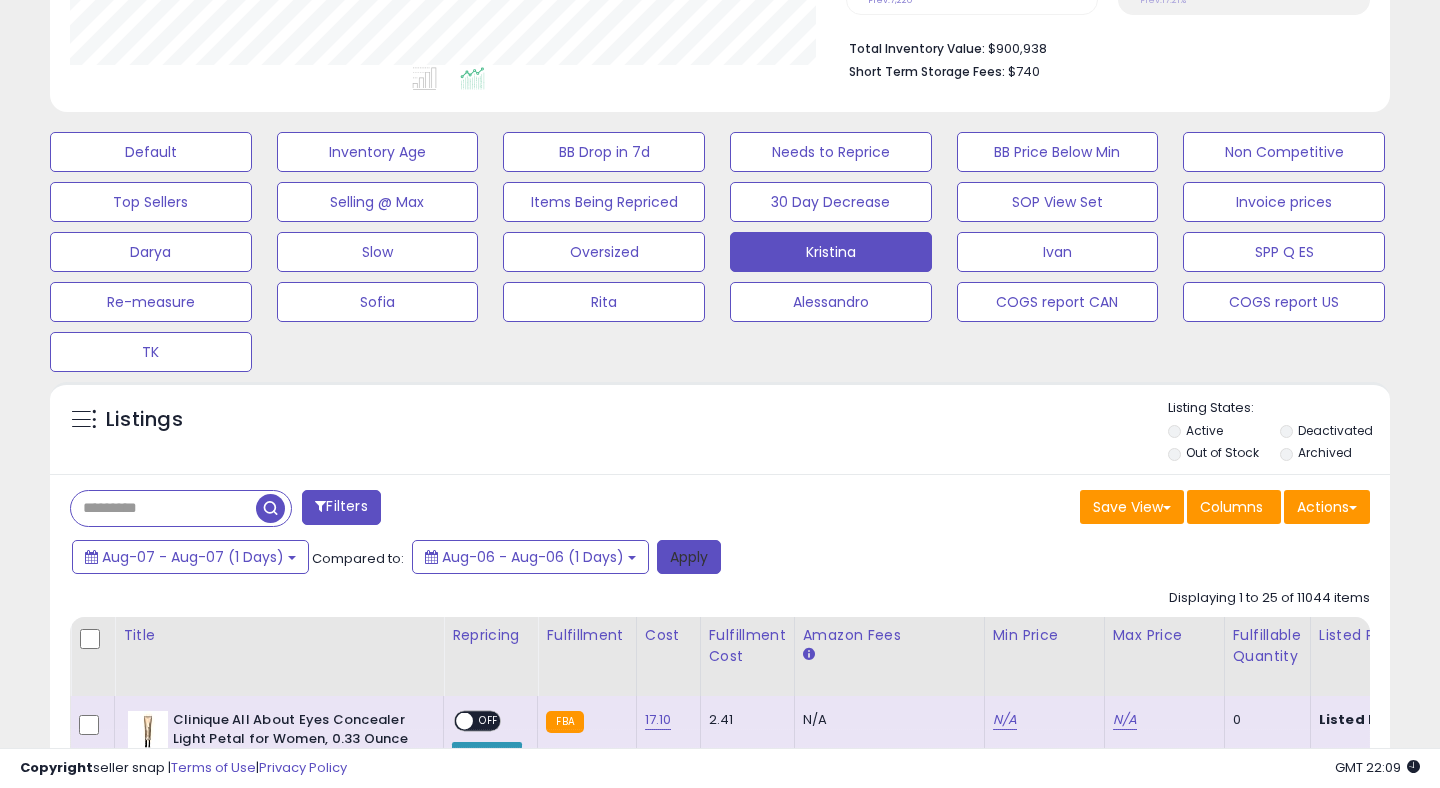 click on "Apply" at bounding box center (689, 557) 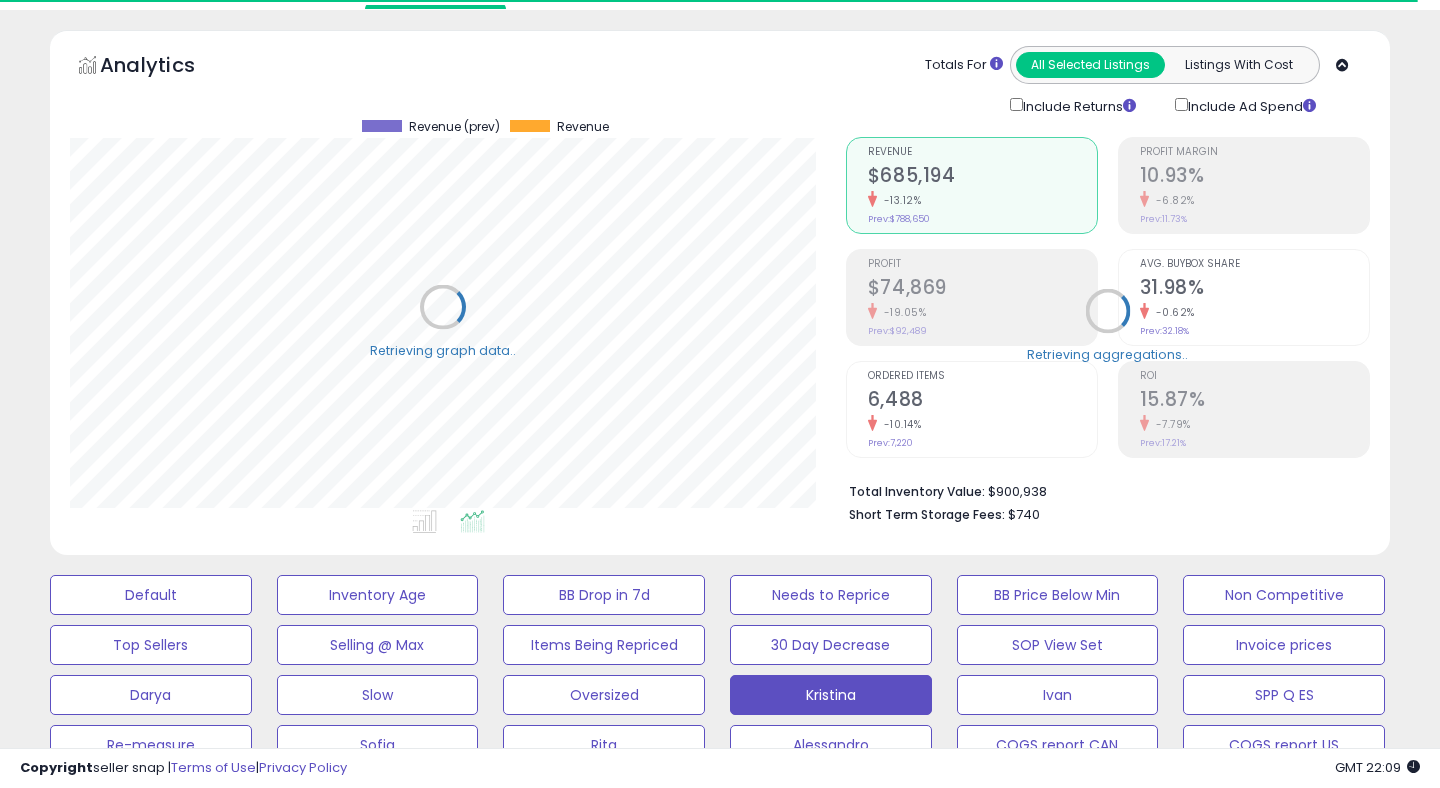 scroll, scrollTop: 0, scrollLeft: 0, axis: both 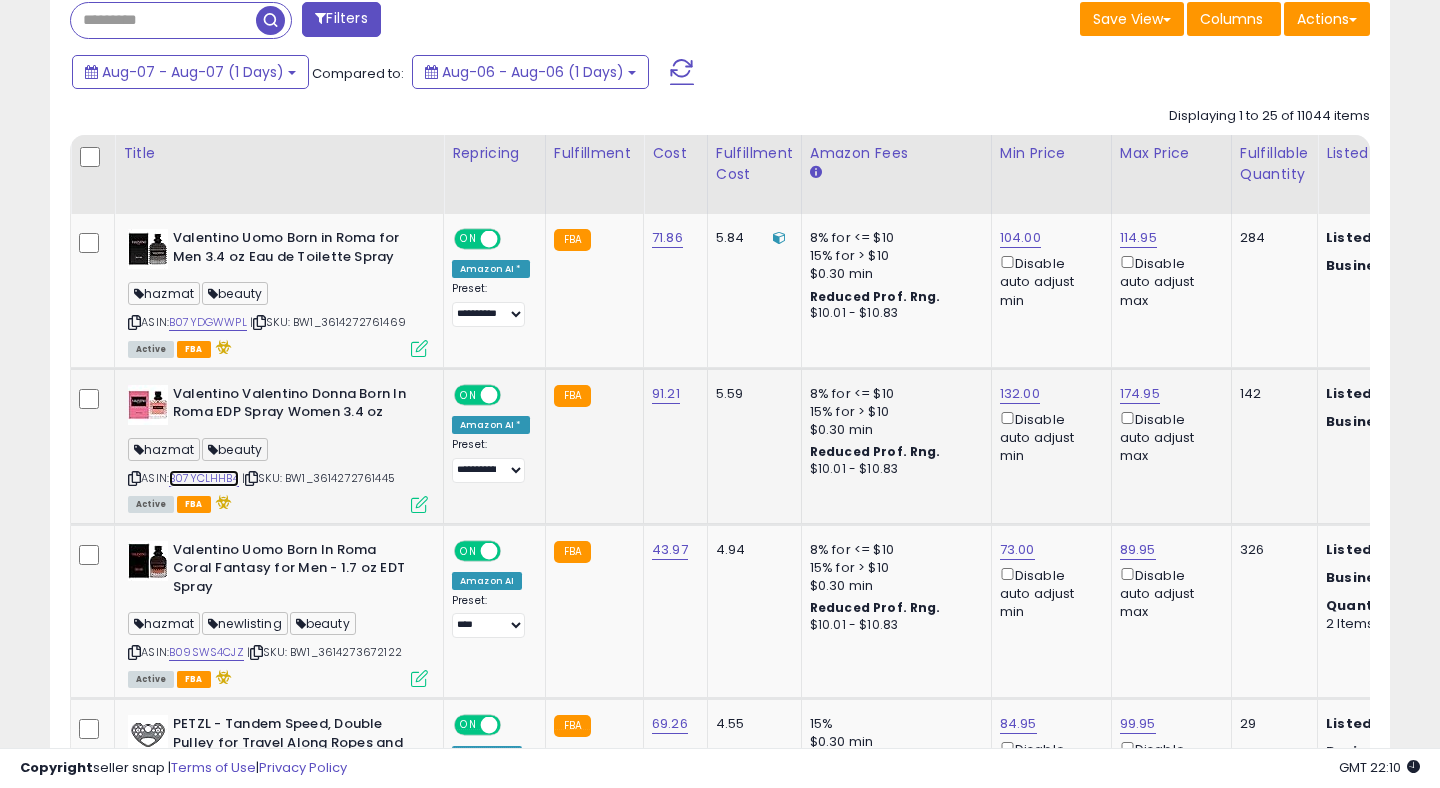click on "B07YCLHHB4" at bounding box center [204, 478] 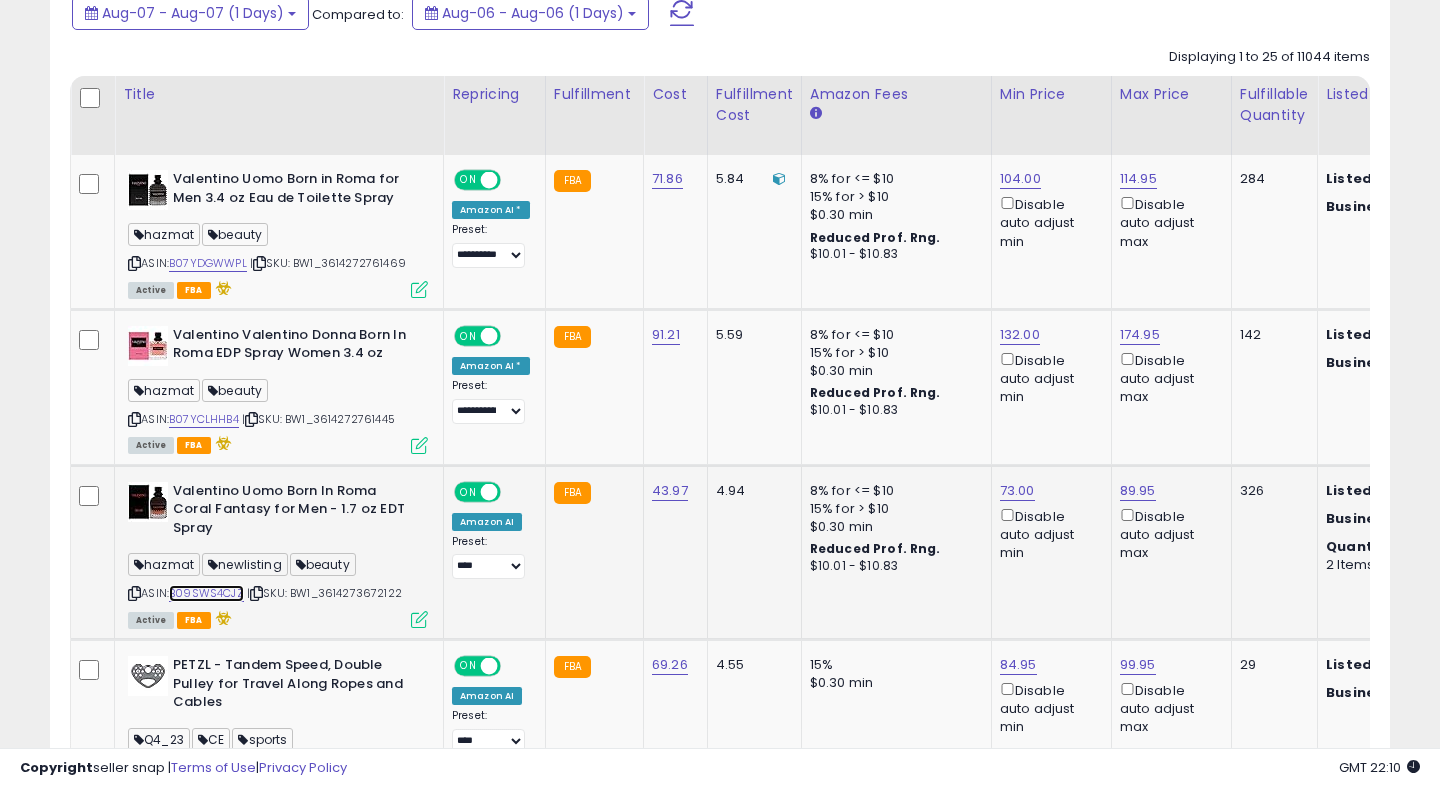 click on "B09SWS4CJZ" at bounding box center (206, 593) 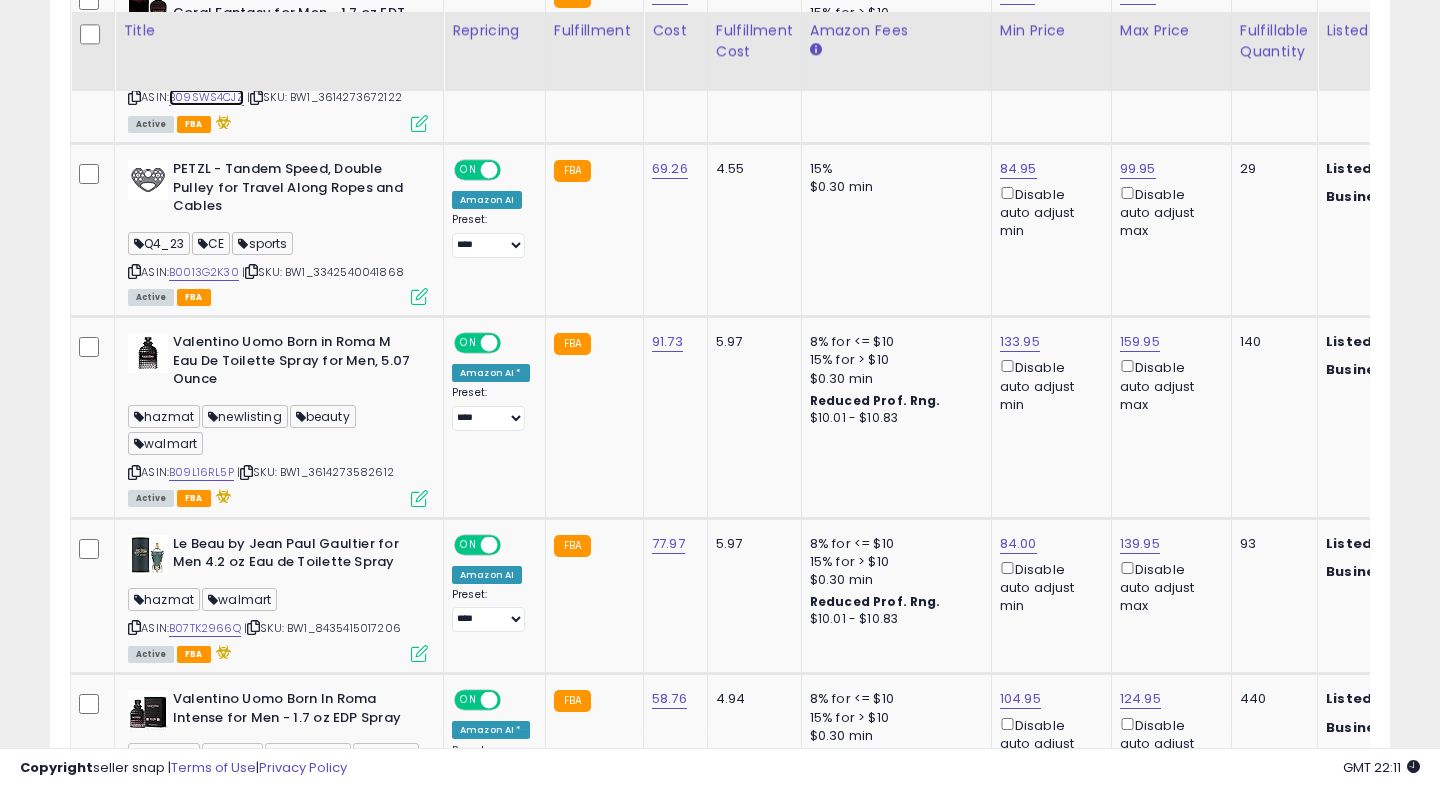scroll, scrollTop: 1563, scrollLeft: 0, axis: vertical 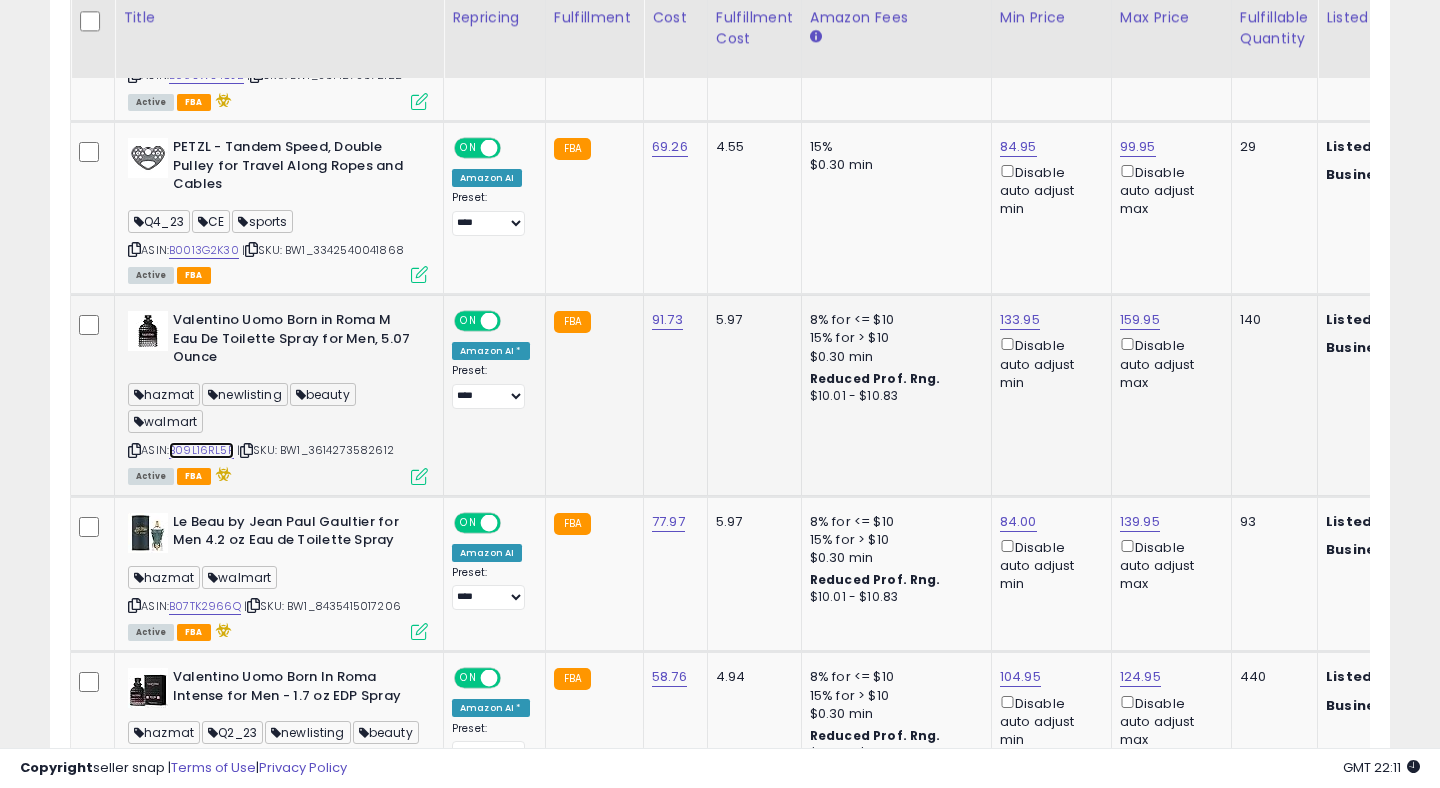 click on "B09L16RL5P" at bounding box center [201, 450] 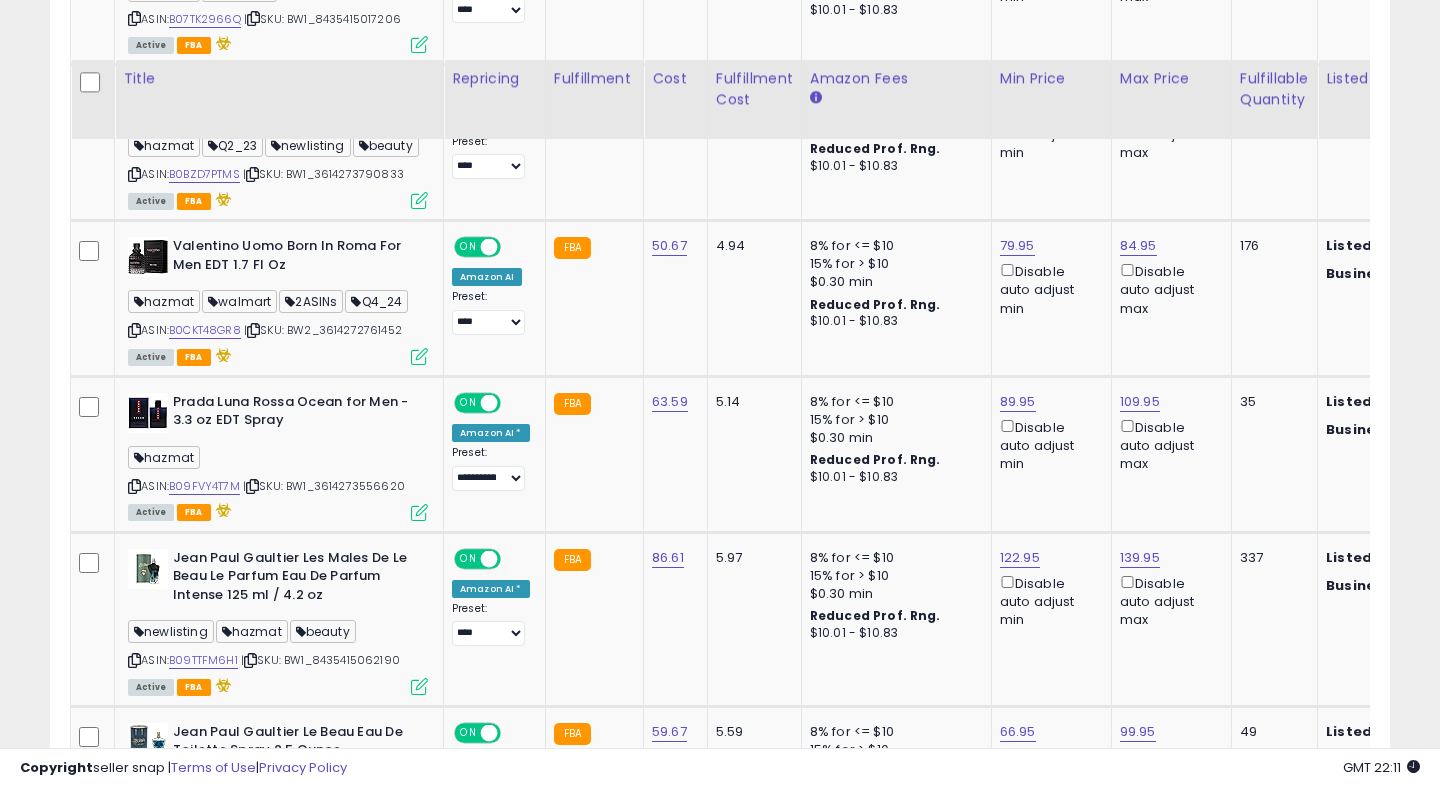 scroll, scrollTop: 2348, scrollLeft: 0, axis: vertical 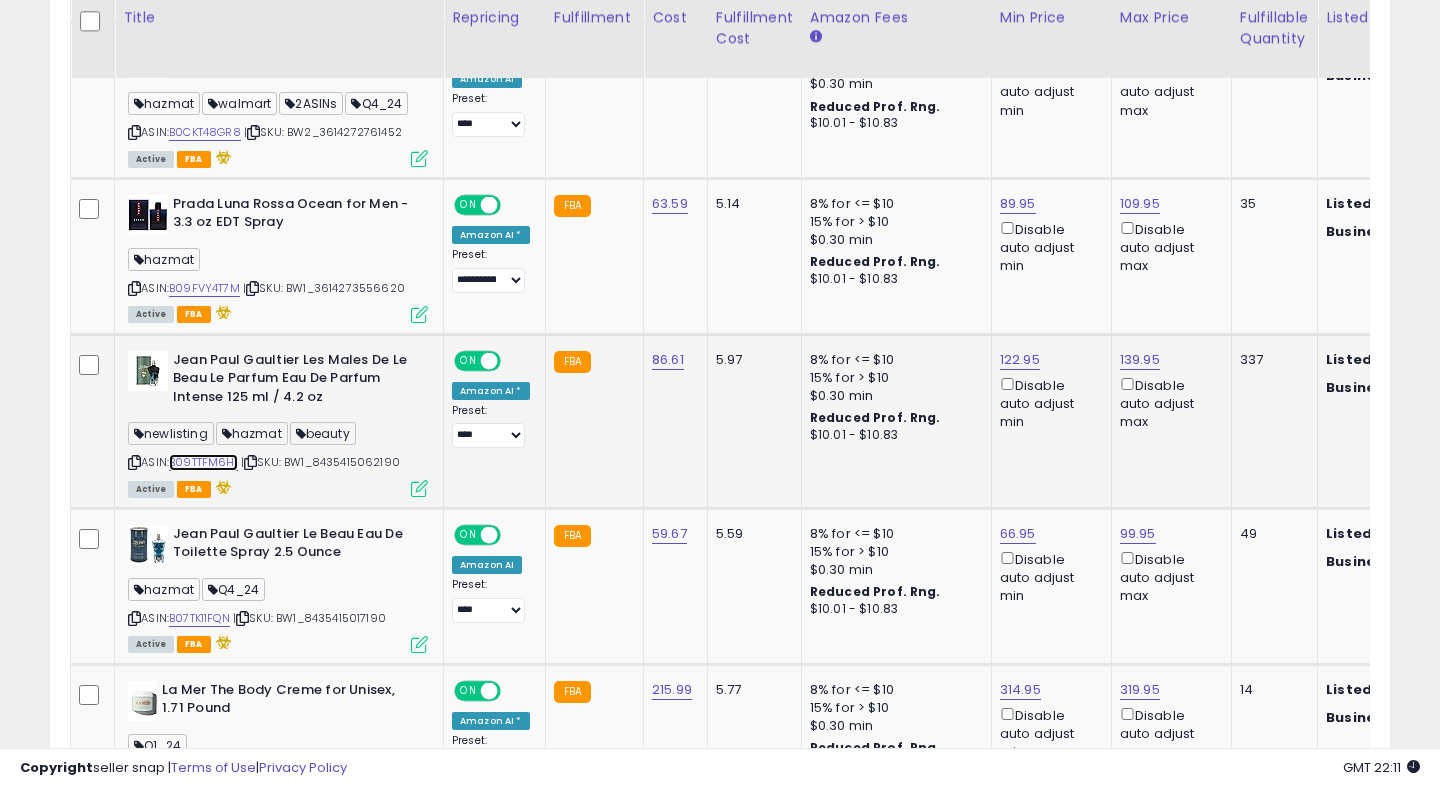 click on "B09TTFM6H1" at bounding box center [203, 462] 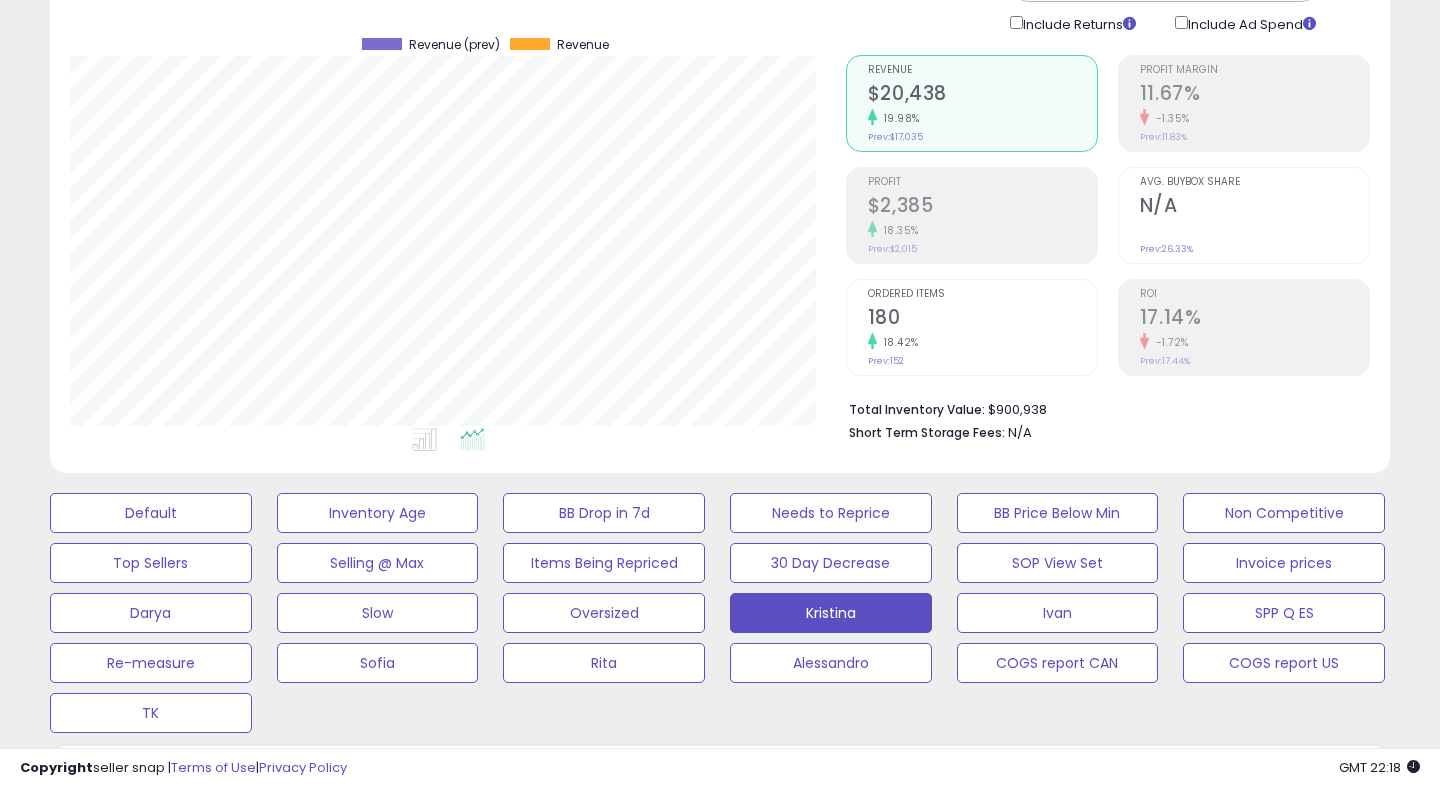 scroll, scrollTop: 0, scrollLeft: 0, axis: both 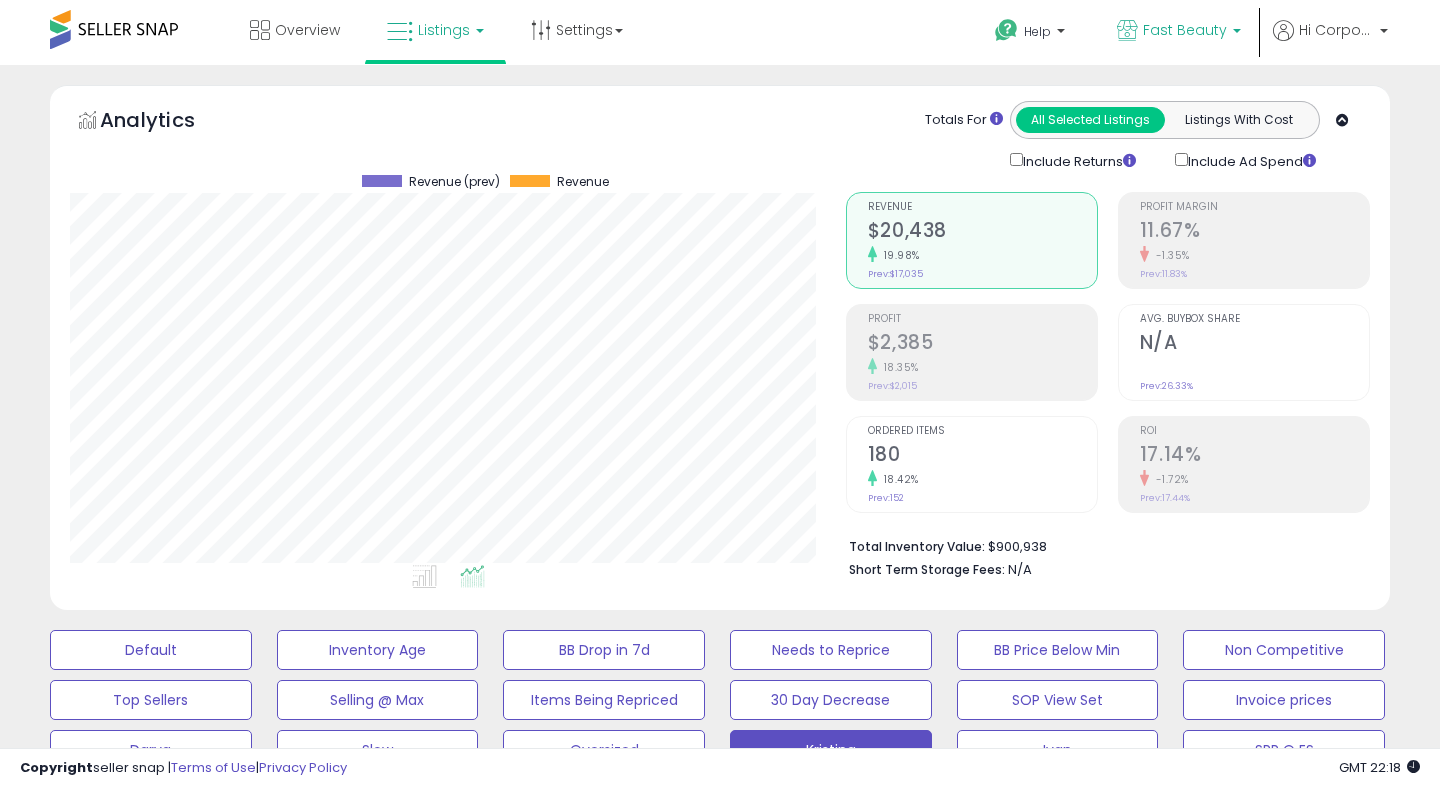 click on "Fast Beauty" at bounding box center [1185, 30] 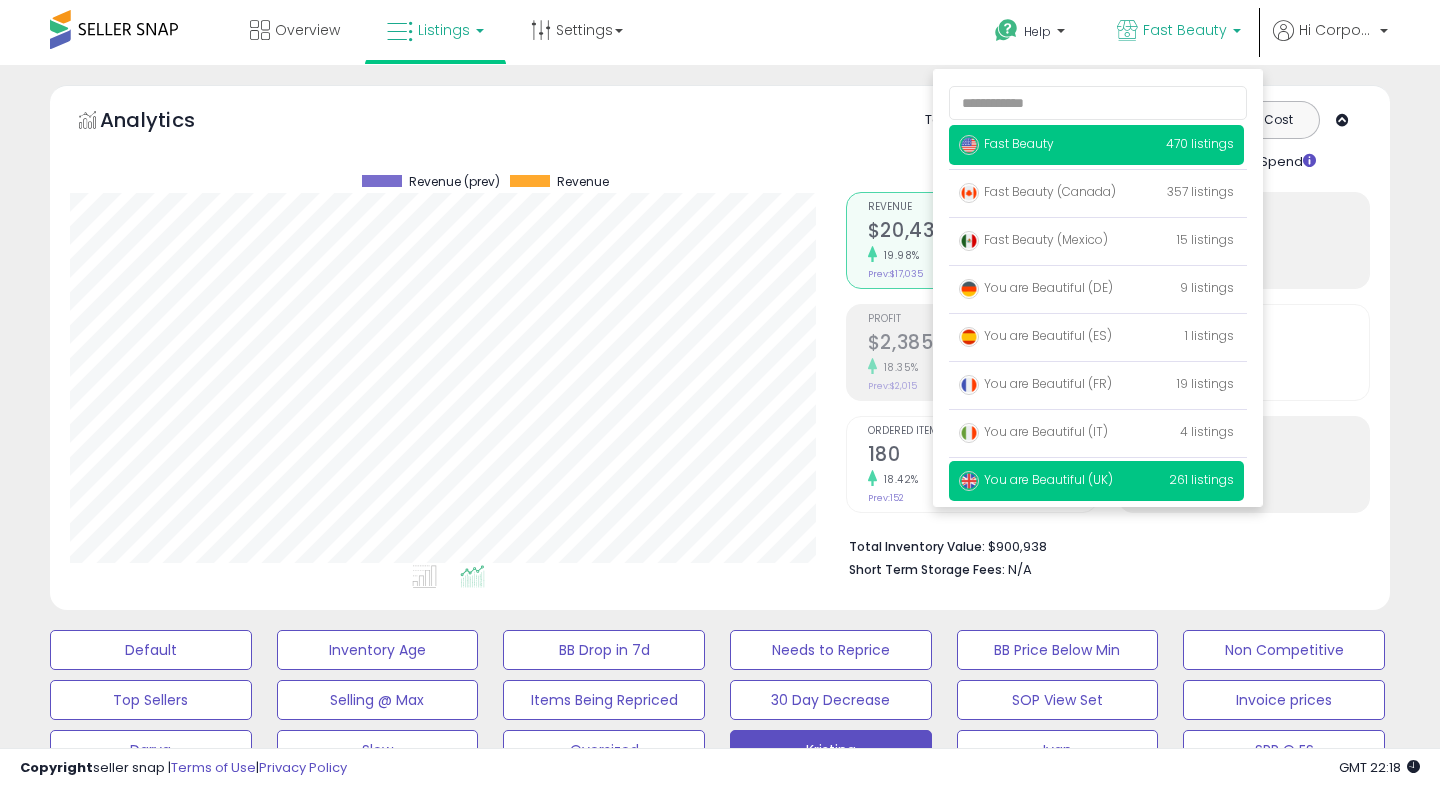 click on "You are Beautiful (UK)" at bounding box center [1036, 479] 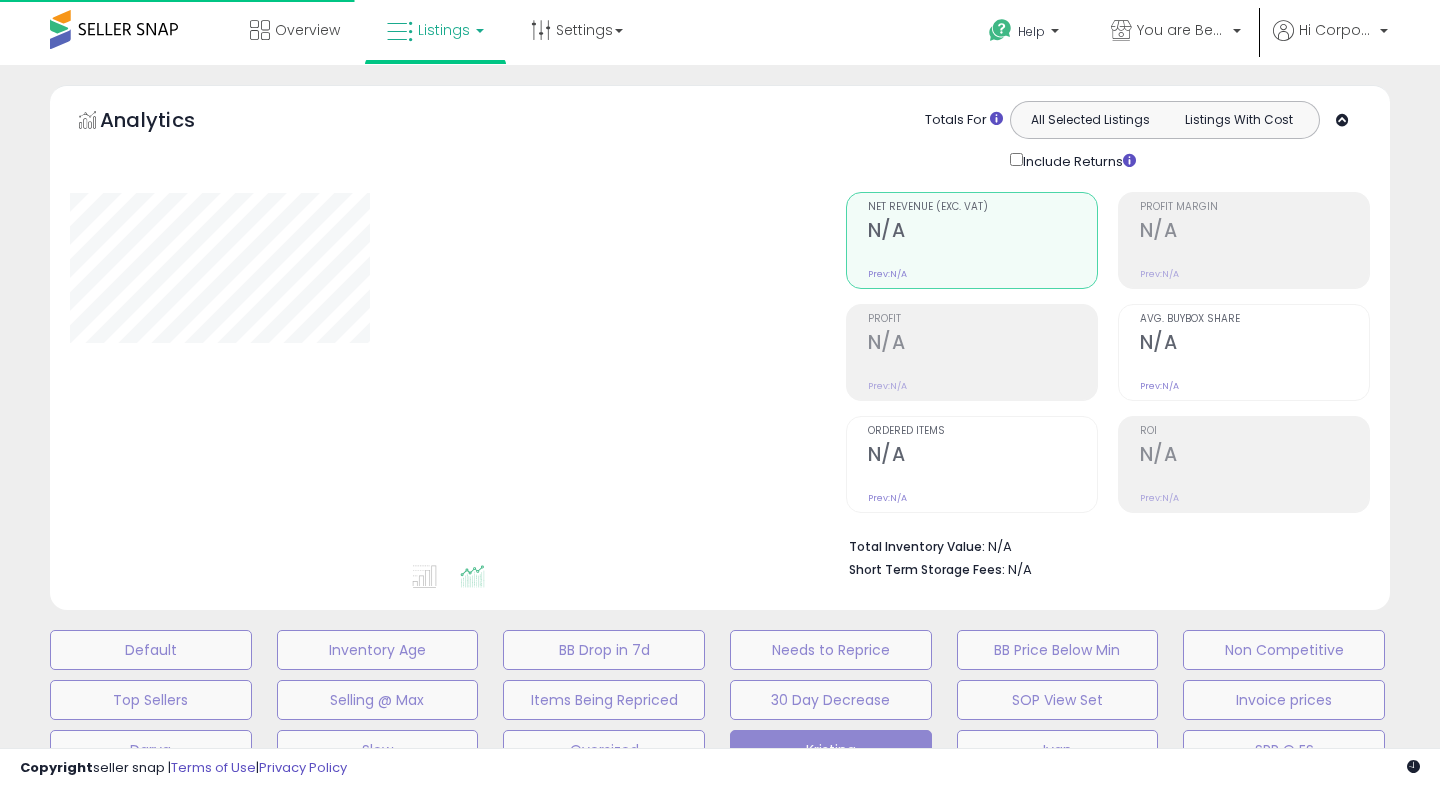 scroll, scrollTop: 0, scrollLeft: 0, axis: both 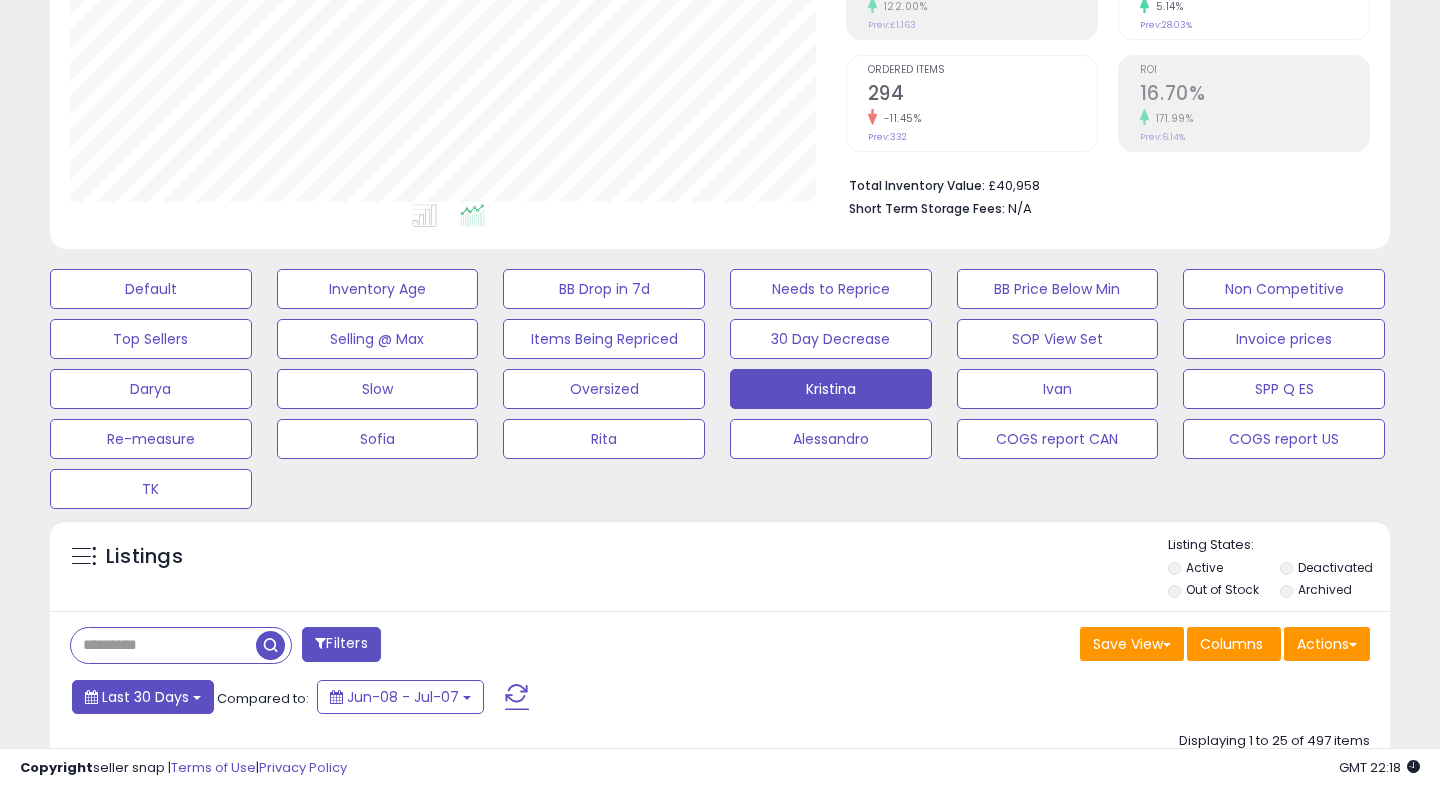 click on "Last 30 Days" at bounding box center (145, 697) 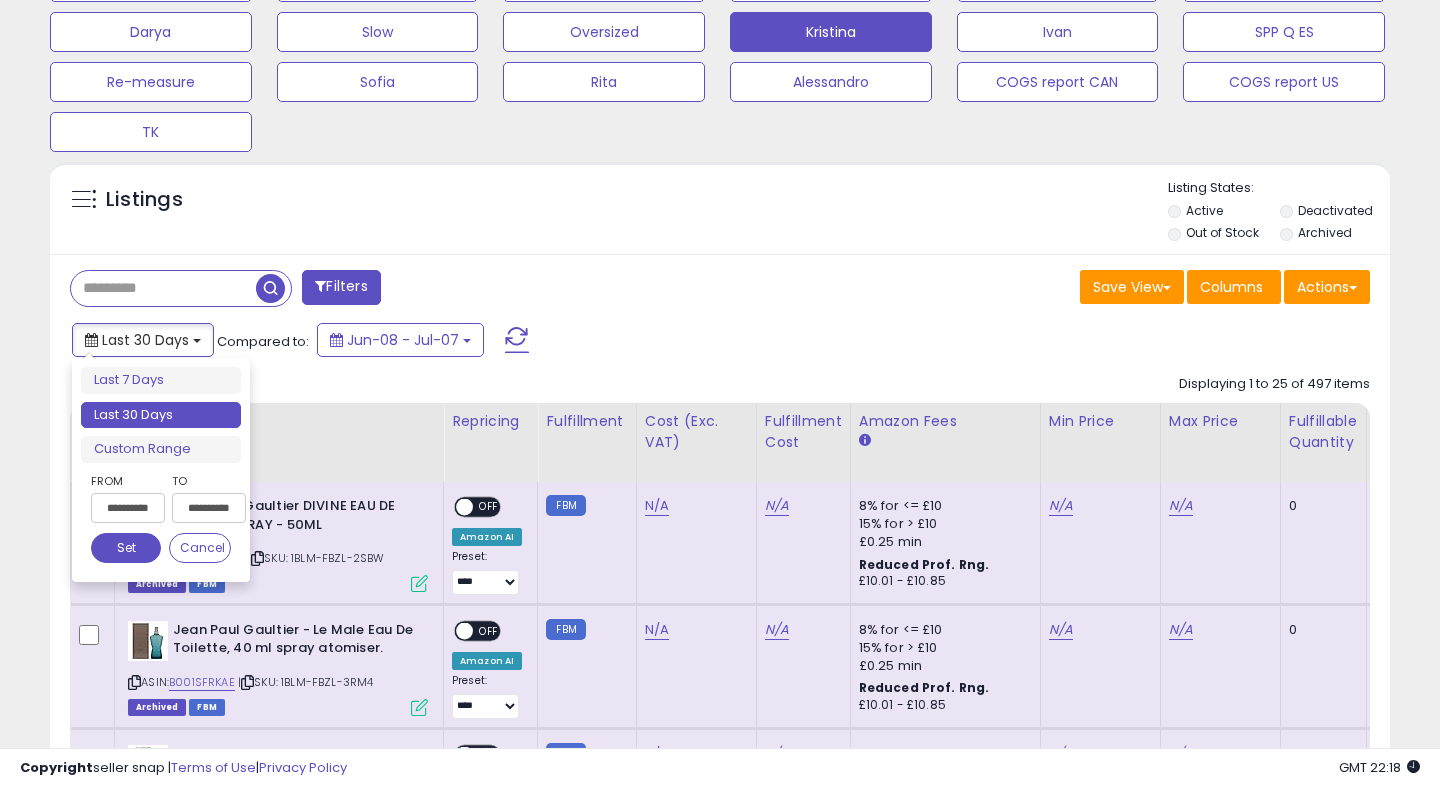scroll, scrollTop: 724, scrollLeft: 0, axis: vertical 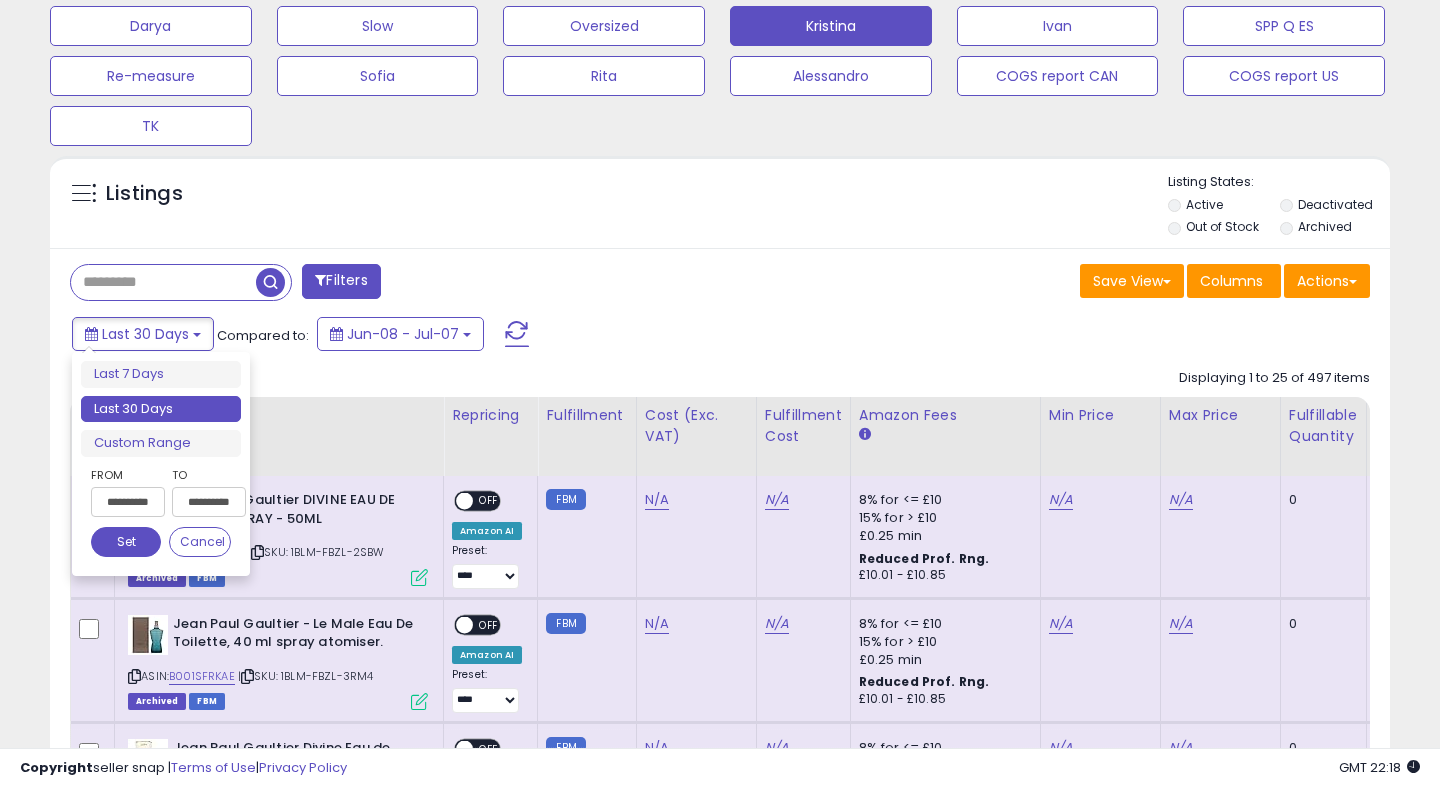click on "**********" at bounding box center (128, 502) 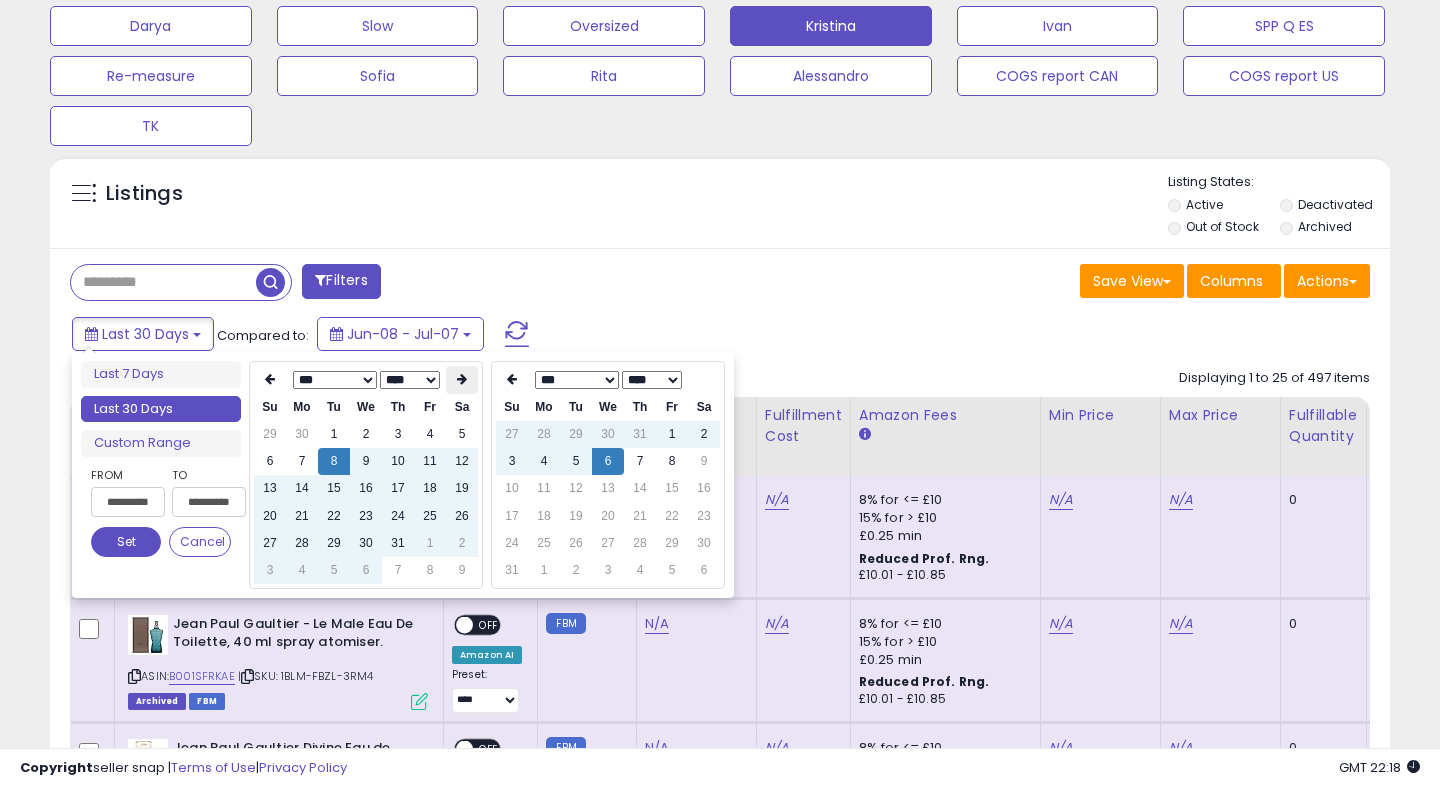 click at bounding box center [462, 380] 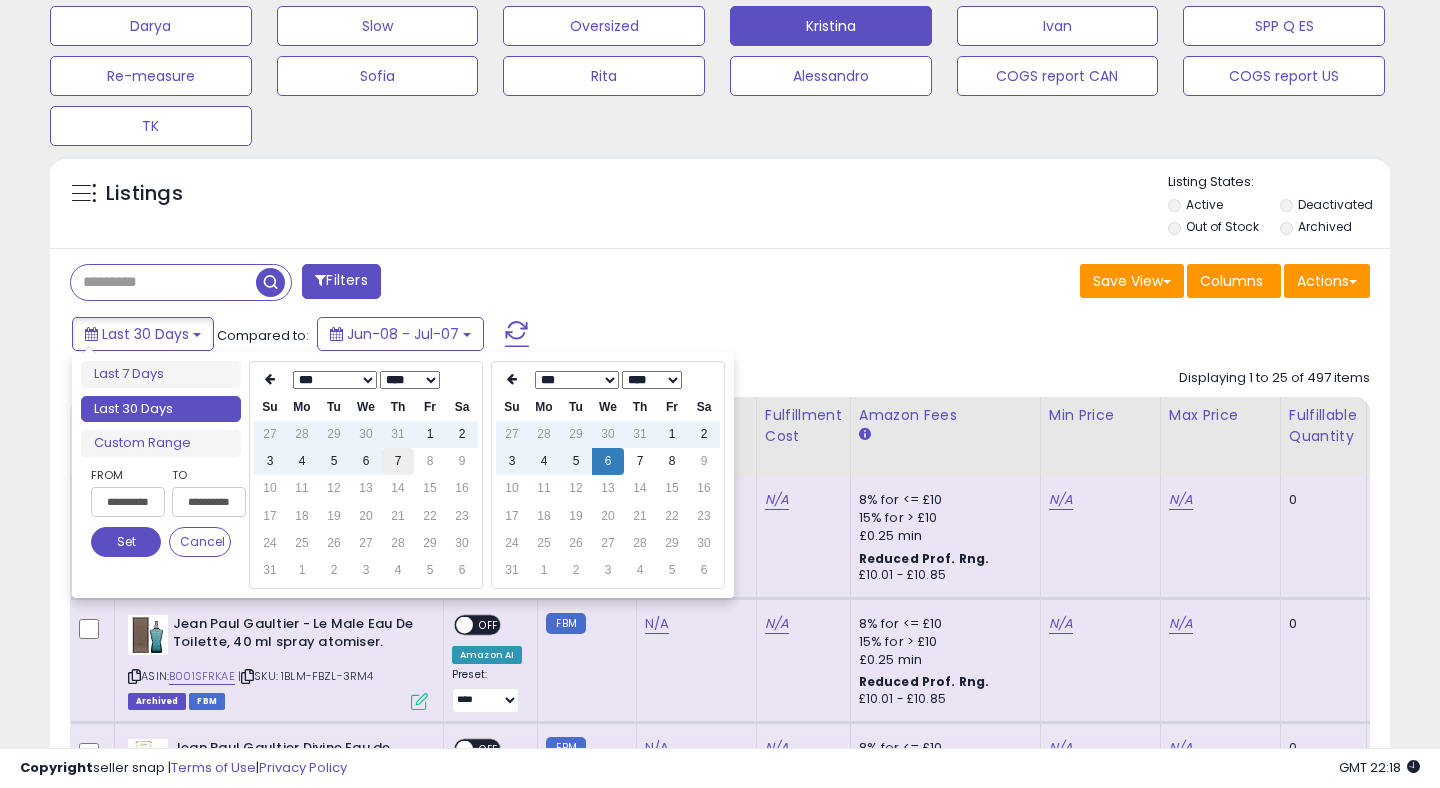 type on "**********" 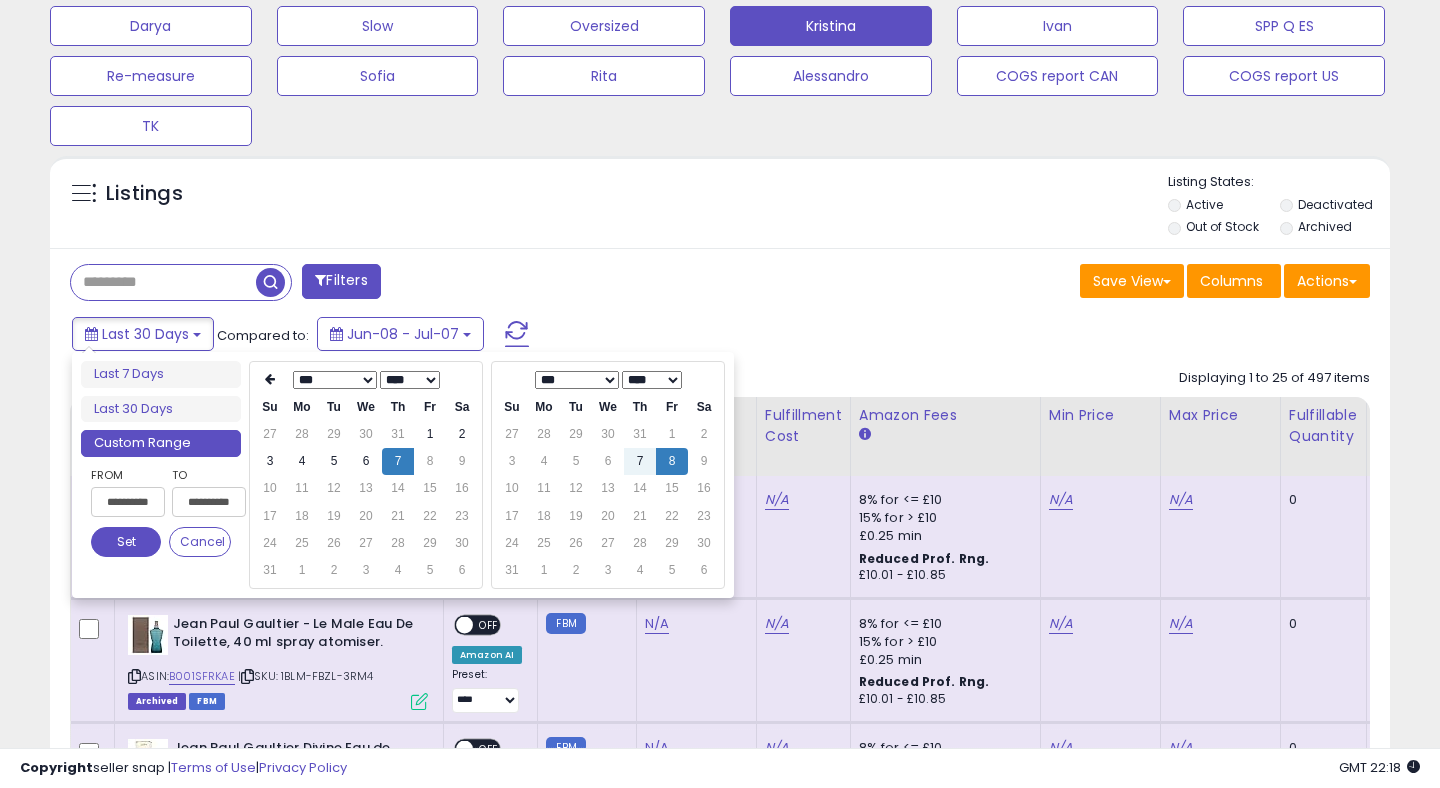 type on "**********" 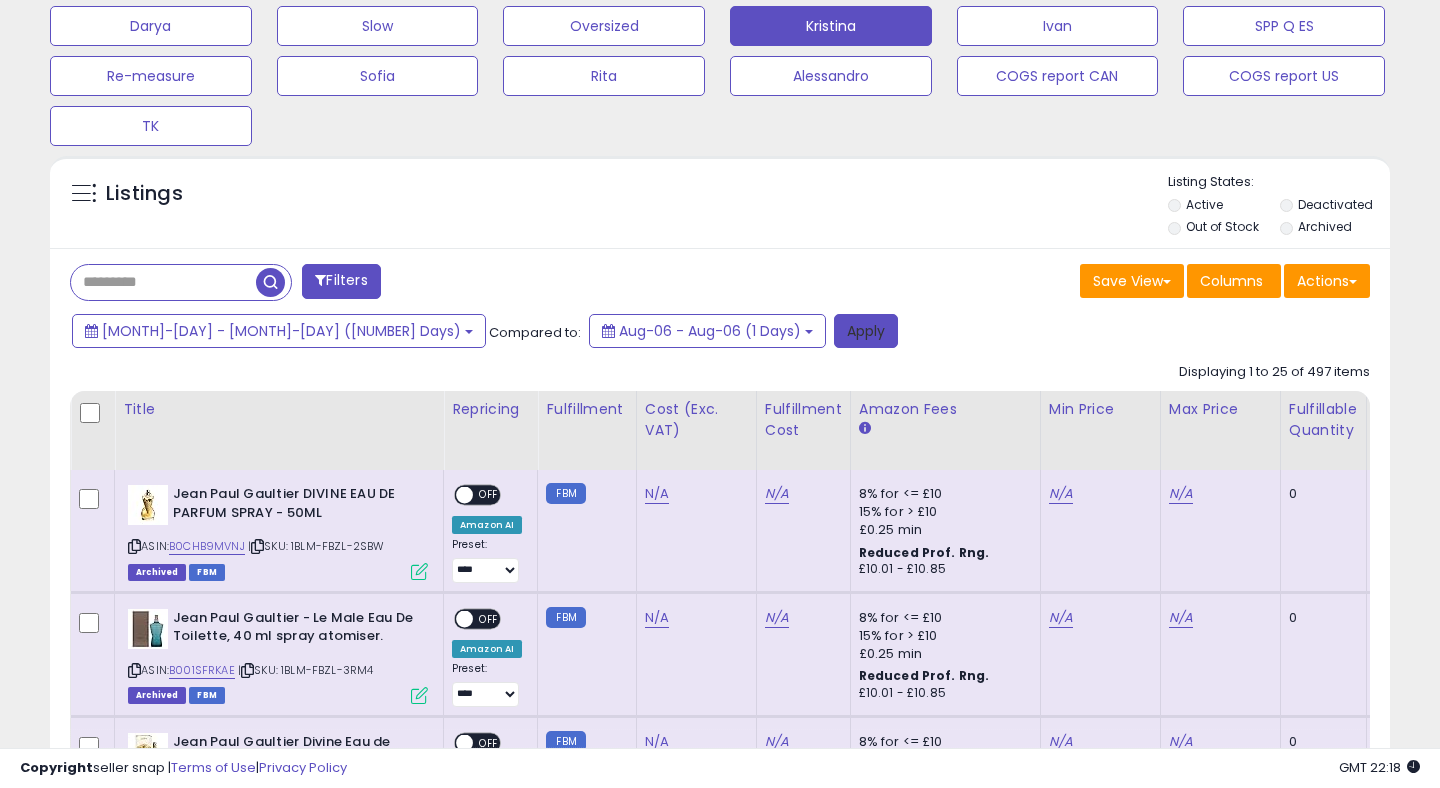 click on "Apply" at bounding box center [866, 331] 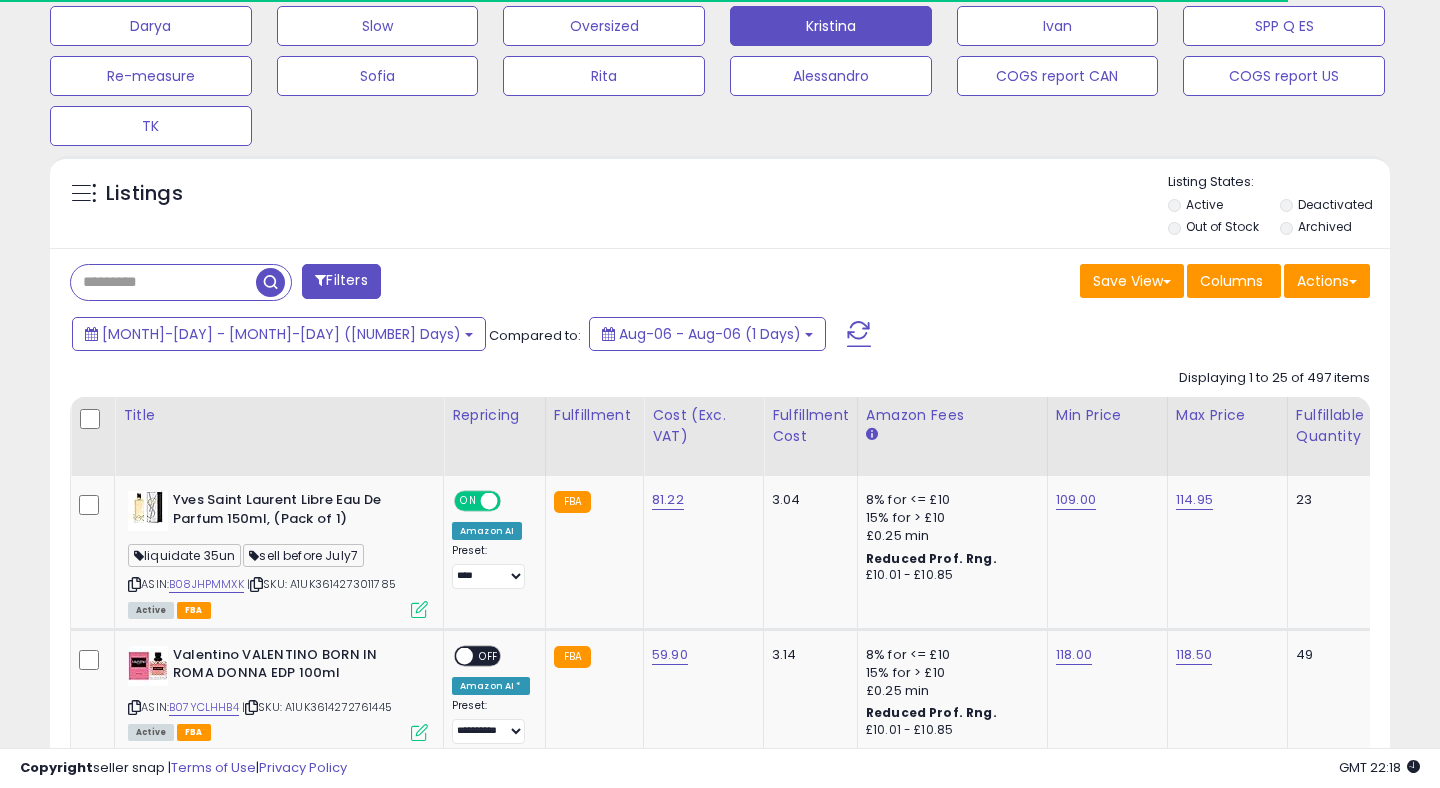 scroll, scrollTop: 0, scrollLeft: 0, axis: both 